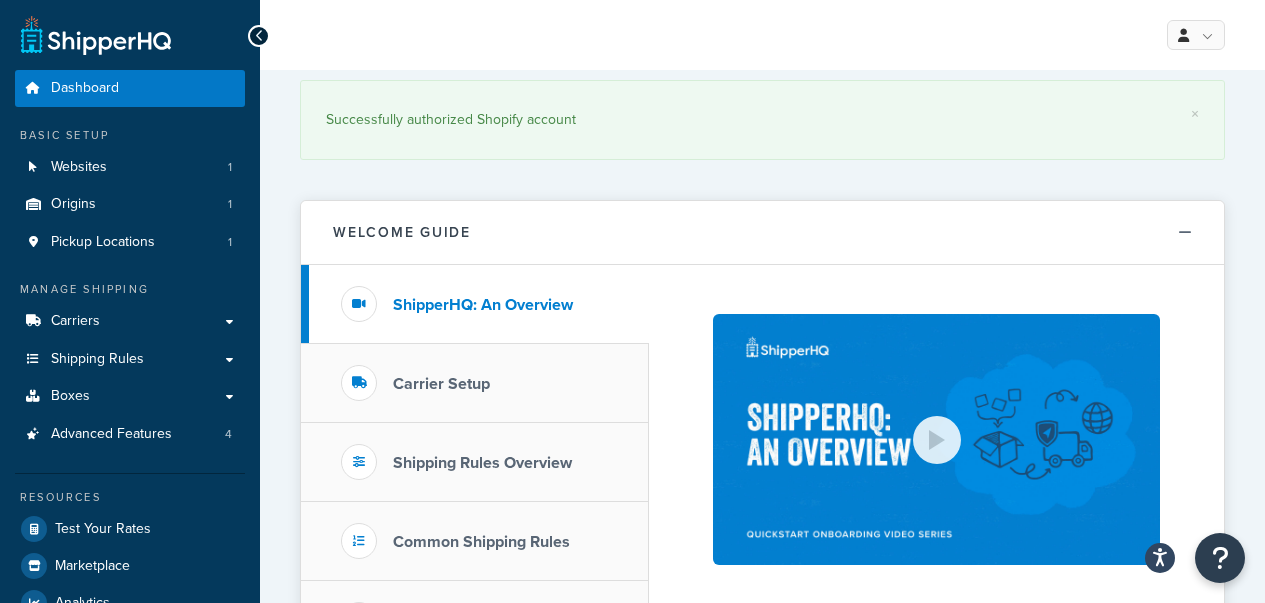 scroll, scrollTop: 0, scrollLeft: 0, axis: both 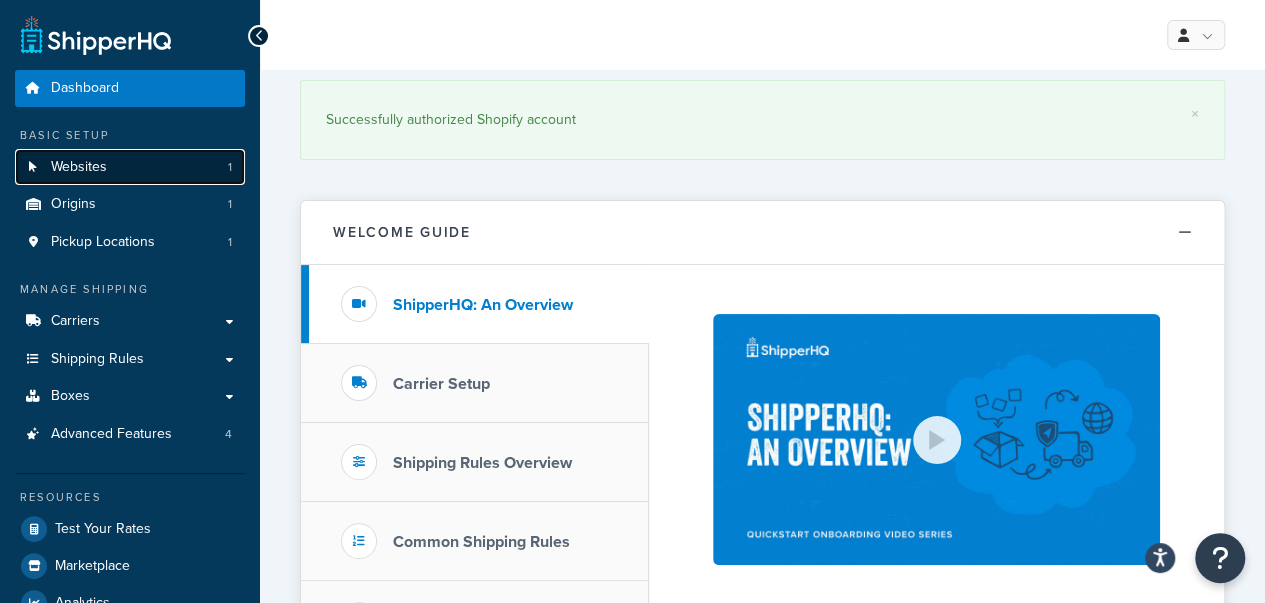 drag, startPoint x: 0, startPoint y: 0, endPoint x: 130, endPoint y: 165, distance: 210.05951 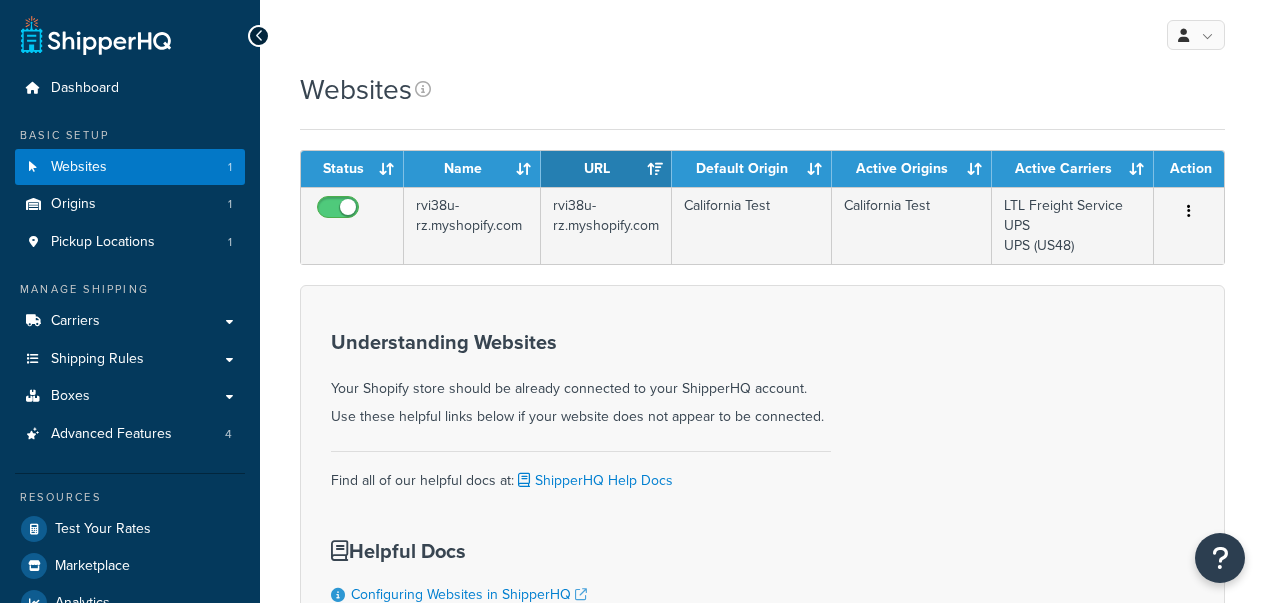 scroll, scrollTop: 0, scrollLeft: 0, axis: both 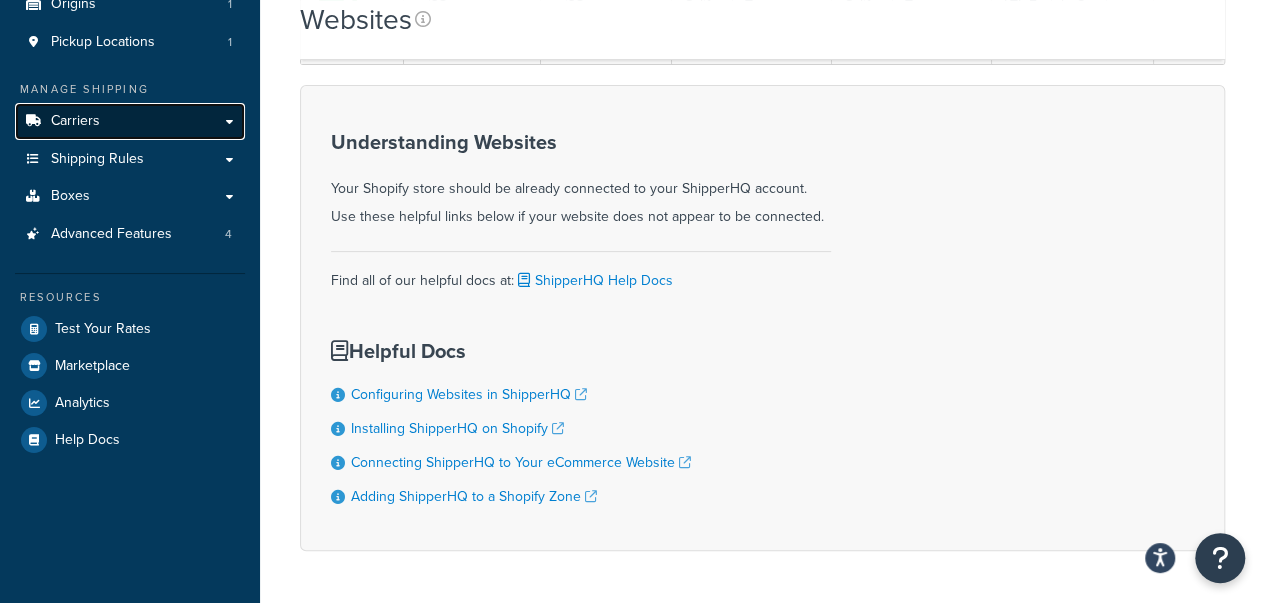 click on "Carriers" at bounding box center (130, 121) 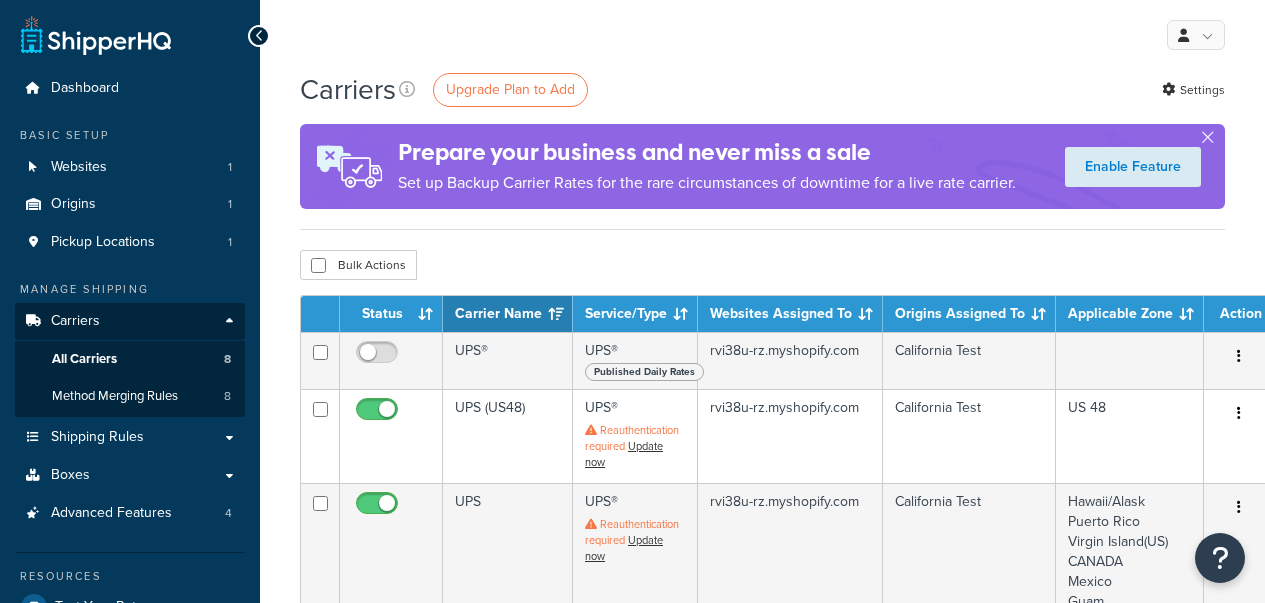 scroll, scrollTop: 0, scrollLeft: 0, axis: both 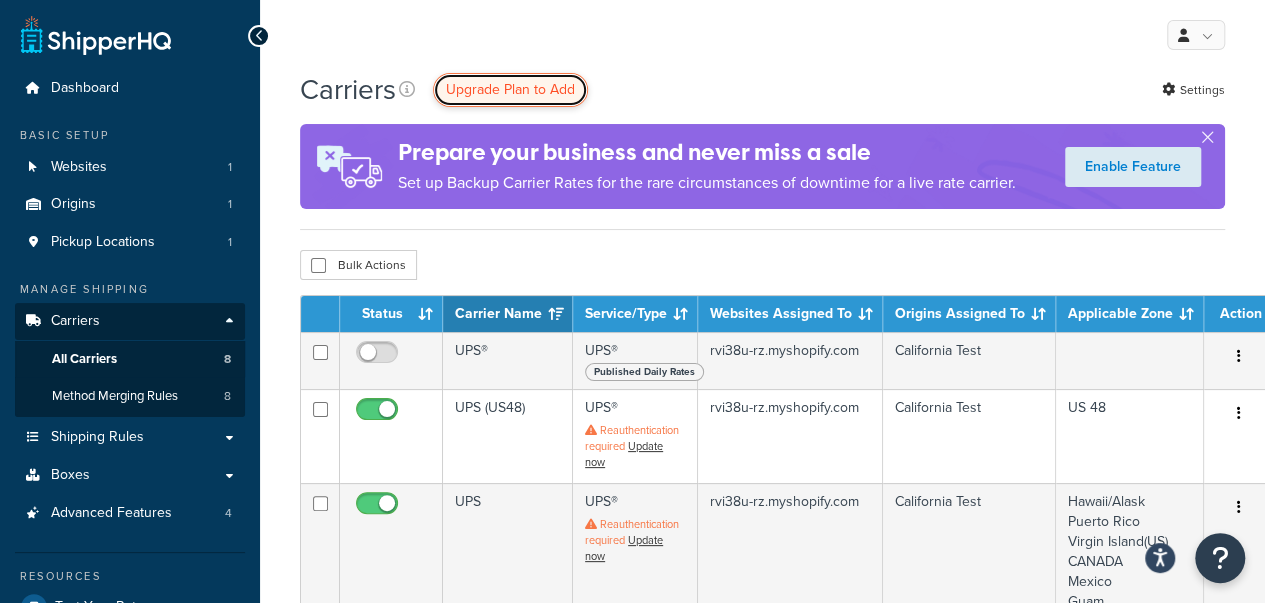 click on "Upgrade Plan to Add" at bounding box center (510, 89) 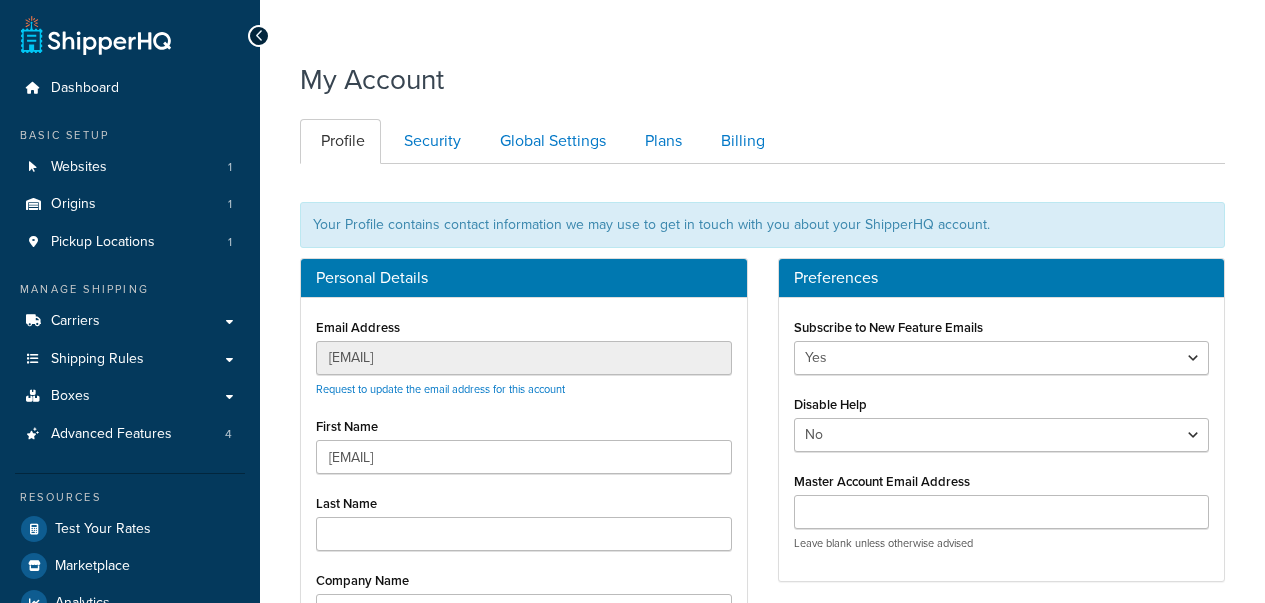 scroll, scrollTop: 0, scrollLeft: 0, axis: both 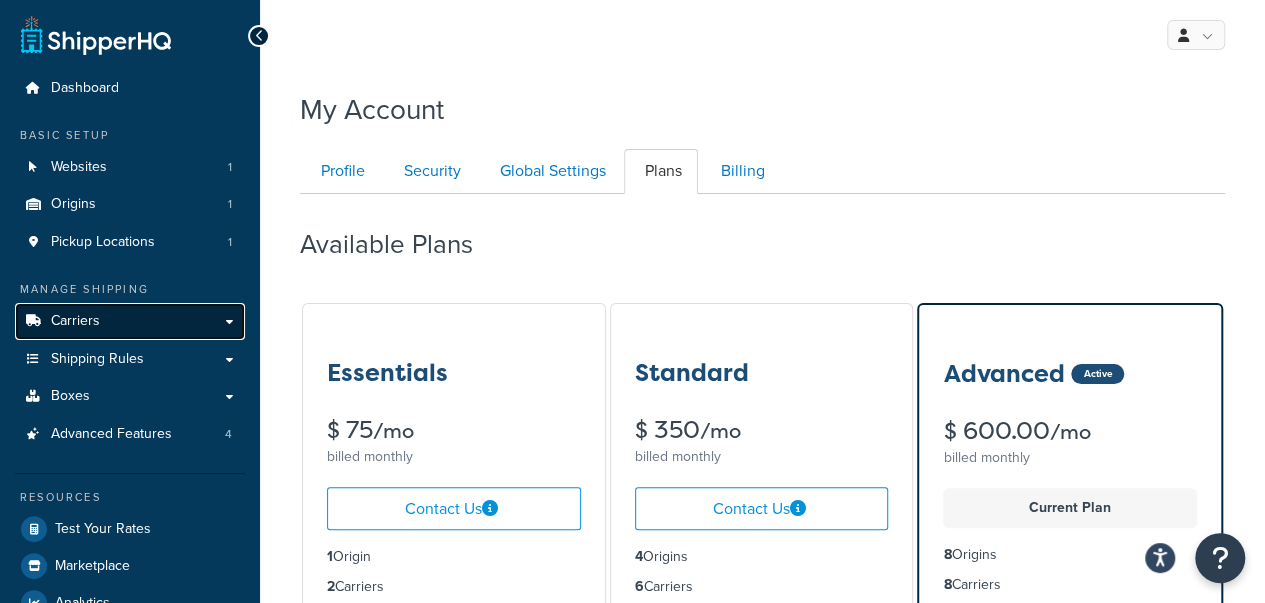 click on "Carriers" at bounding box center (130, 321) 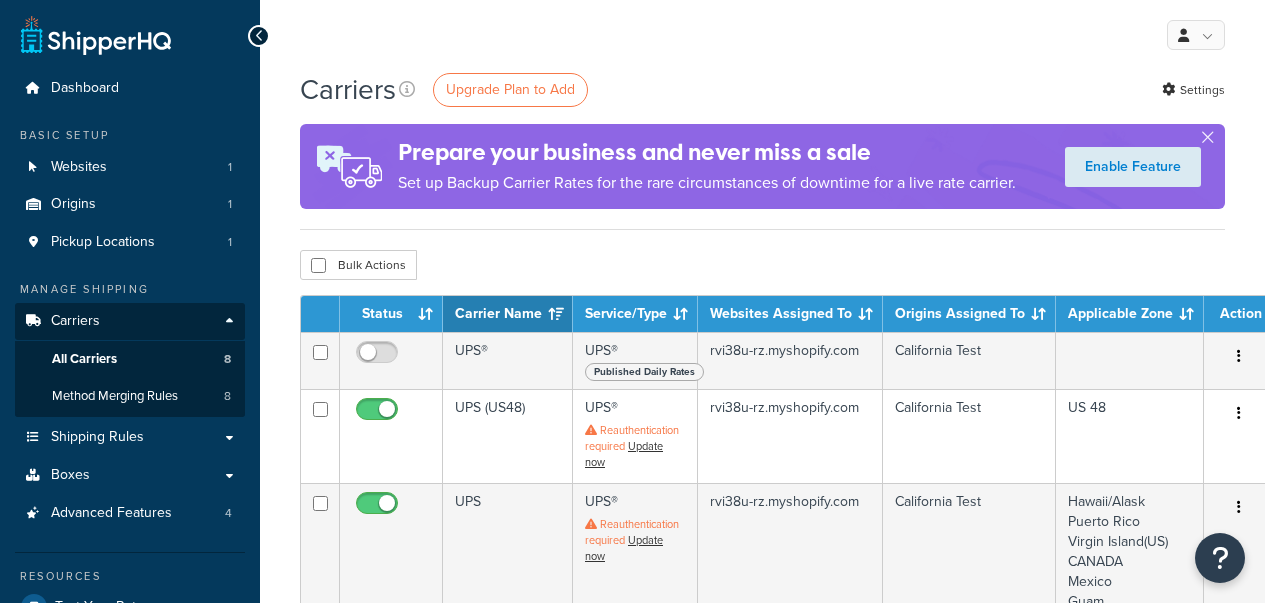scroll, scrollTop: 0, scrollLeft: 0, axis: both 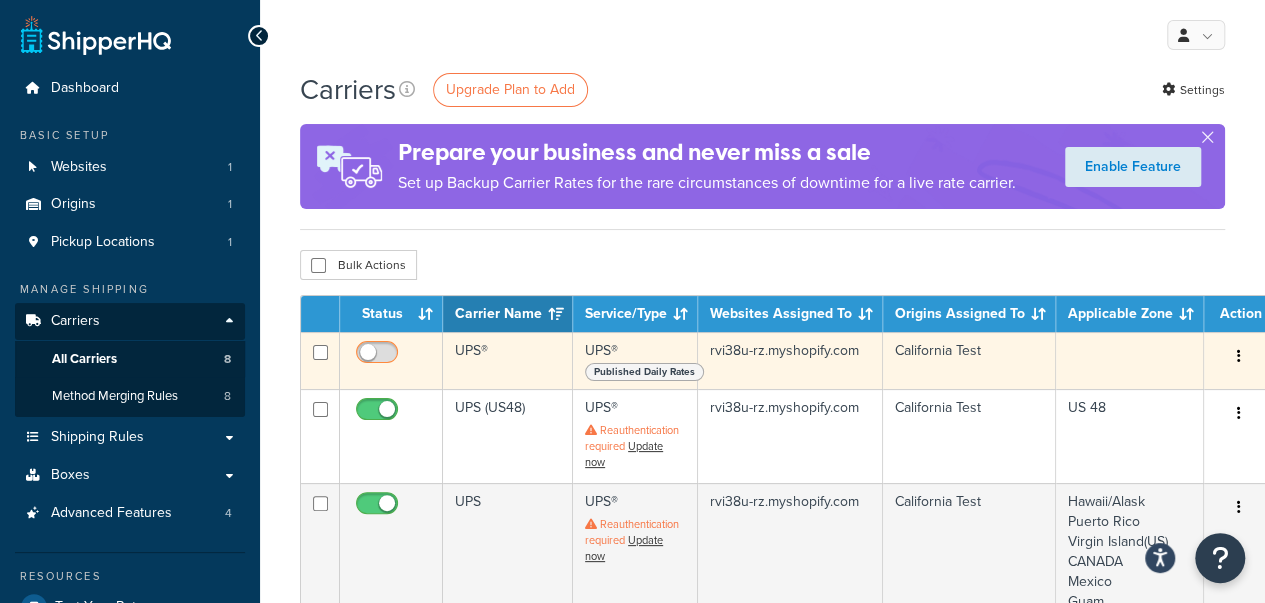 click at bounding box center (379, 357) 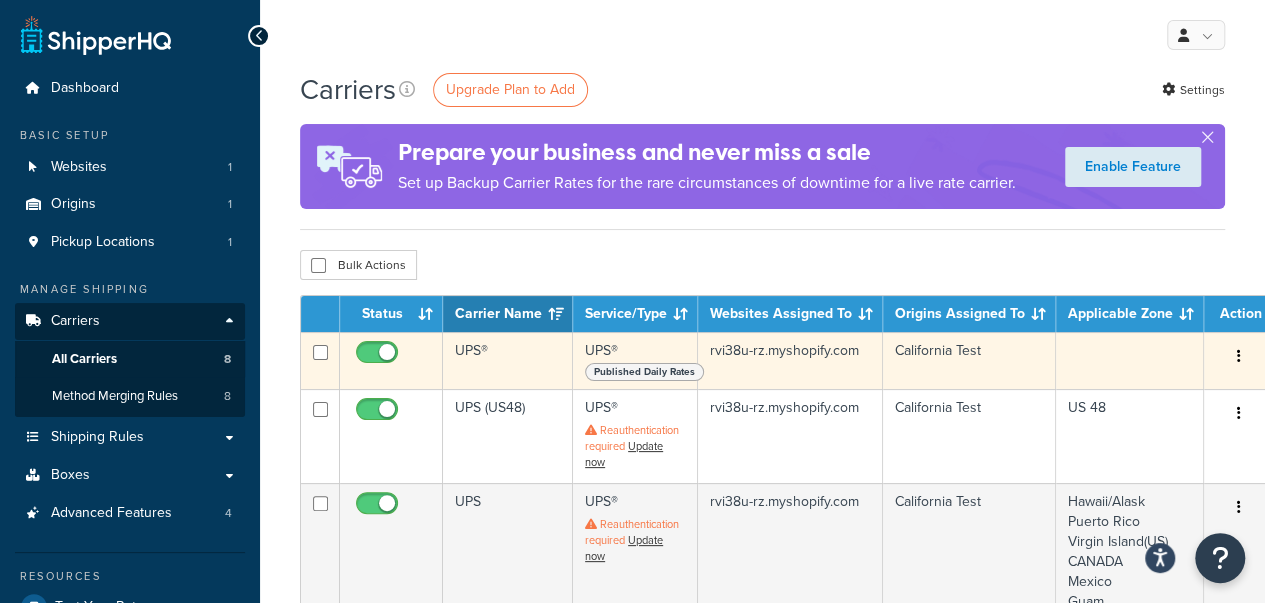 click at bounding box center (379, 357) 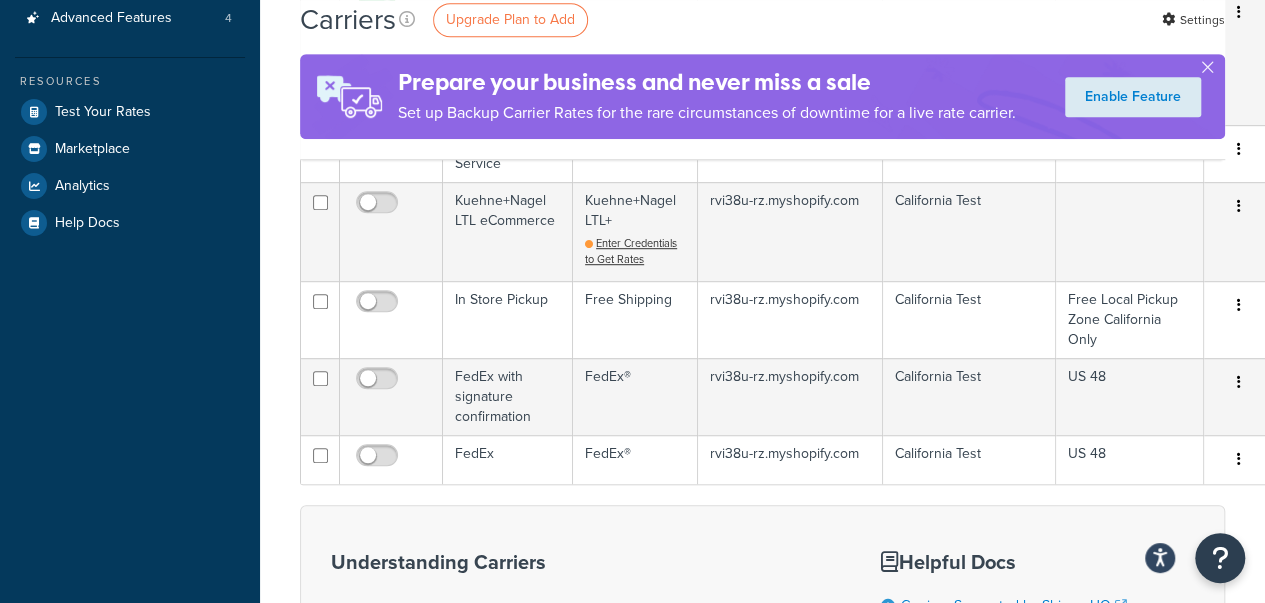 scroll, scrollTop: 0, scrollLeft: 0, axis: both 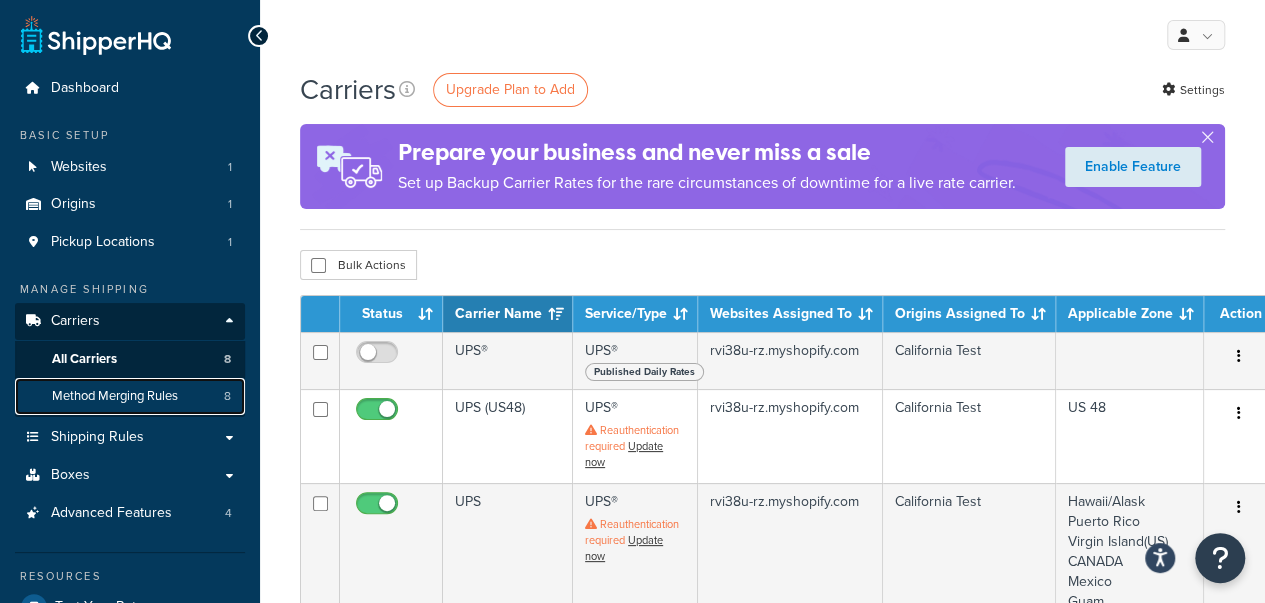 click on "Method Merging Rules" at bounding box center [115, 396] 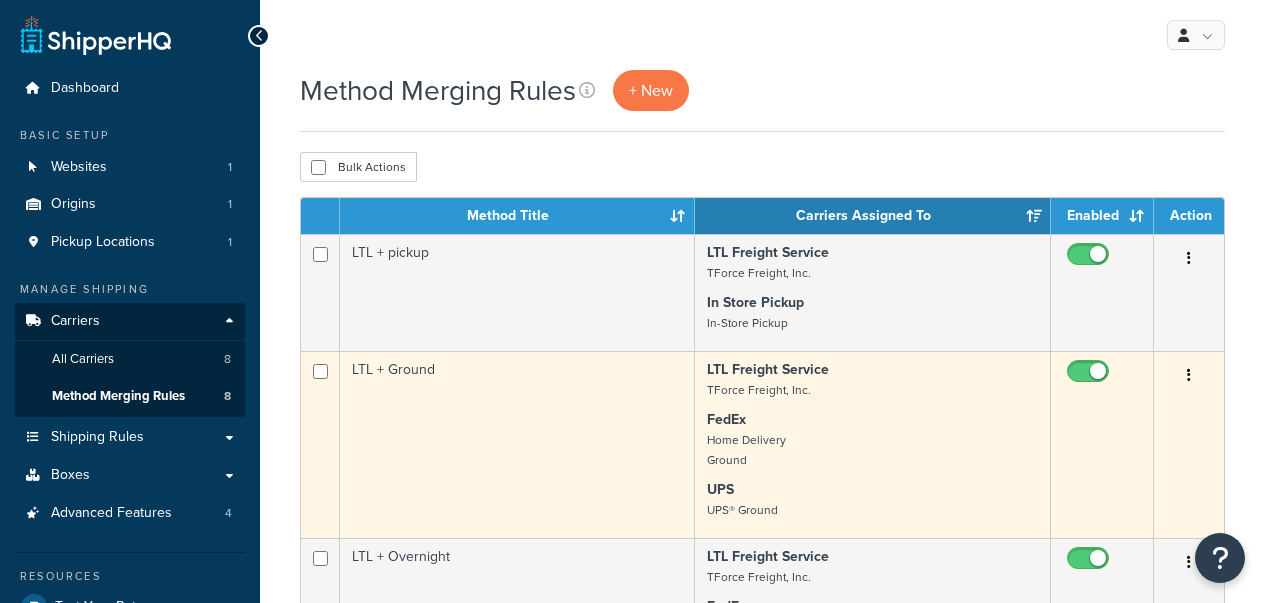 scroll, scrollTop: 0, scrollLeft: 0, axis: both 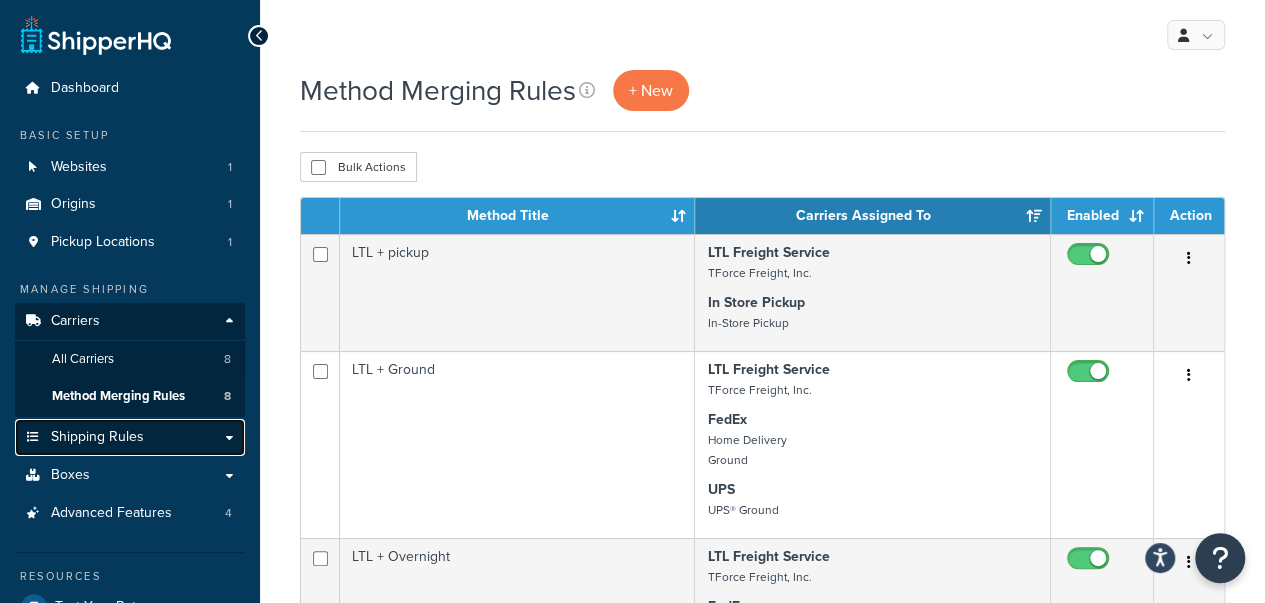 click on "Shipping Rules" at bounding box center (97, 437) 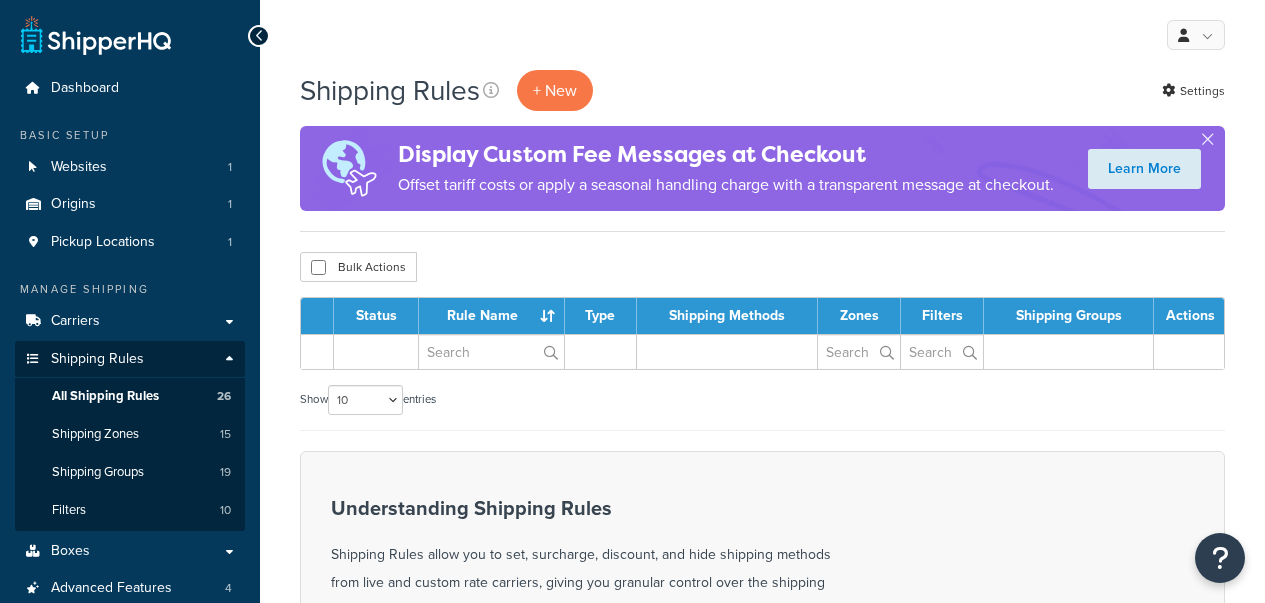 scroll, scrollTop: 0, scrollLeft: 0, axis: both 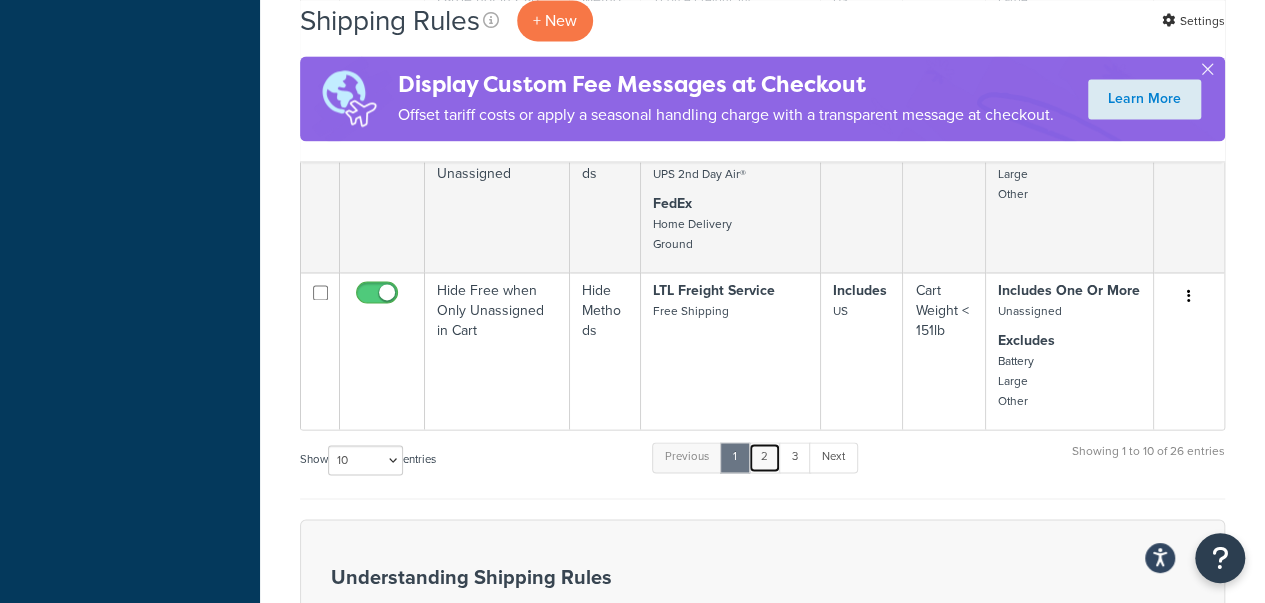 click on "2" at bounding box center (764, 457) 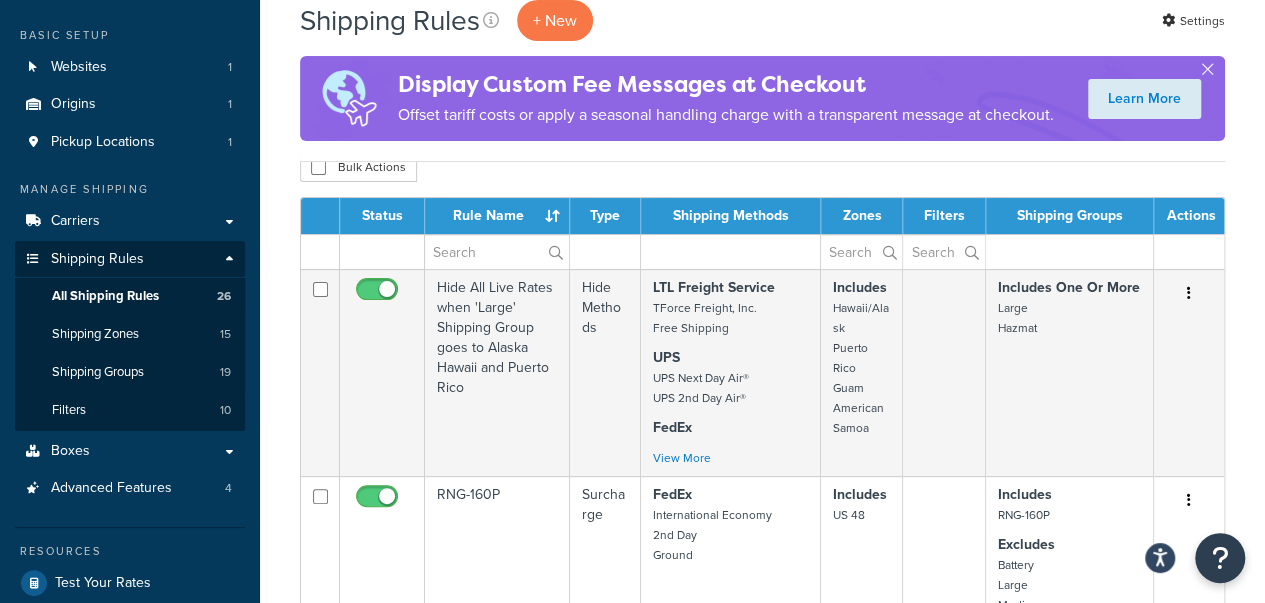 scroll, scrollTop: 0, scrollLeft: 0, axis: both 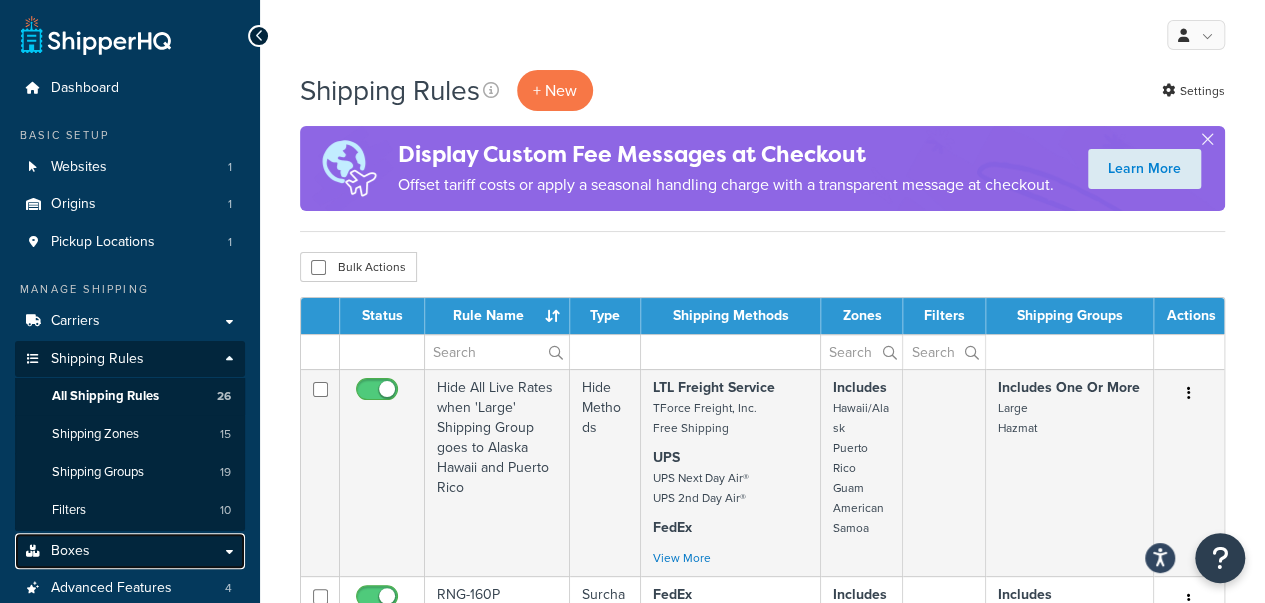 click on "Boxes" at bounding box center (70, 551) 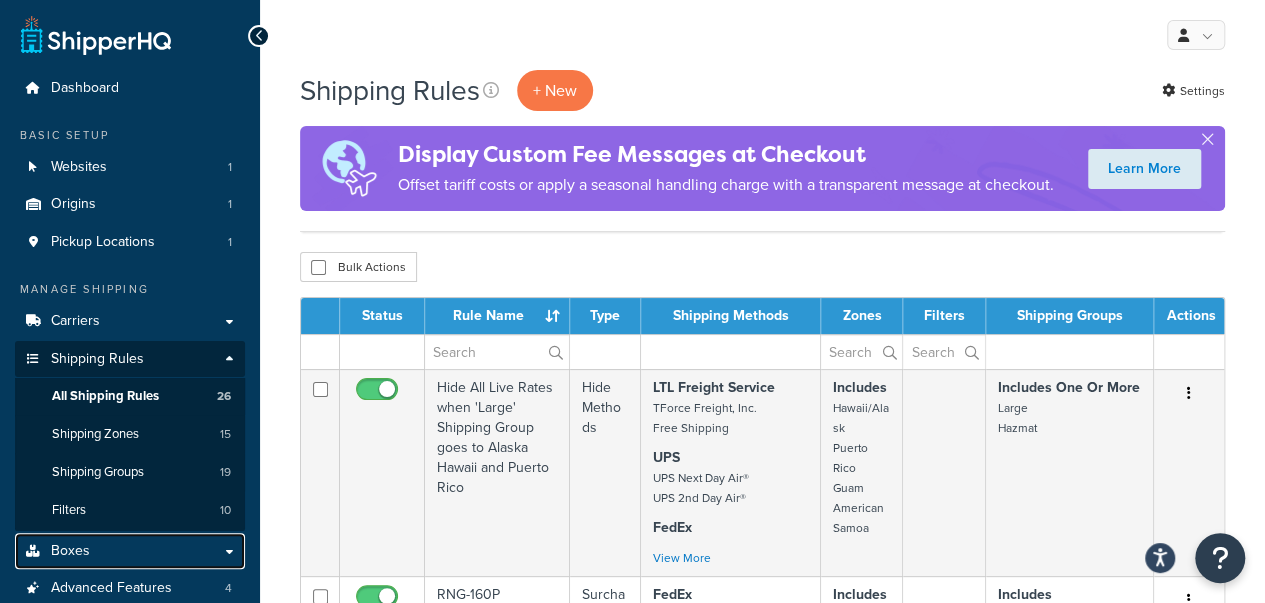 scroll, scrollTop: 200, scrollLeft: 0, axis: vertical 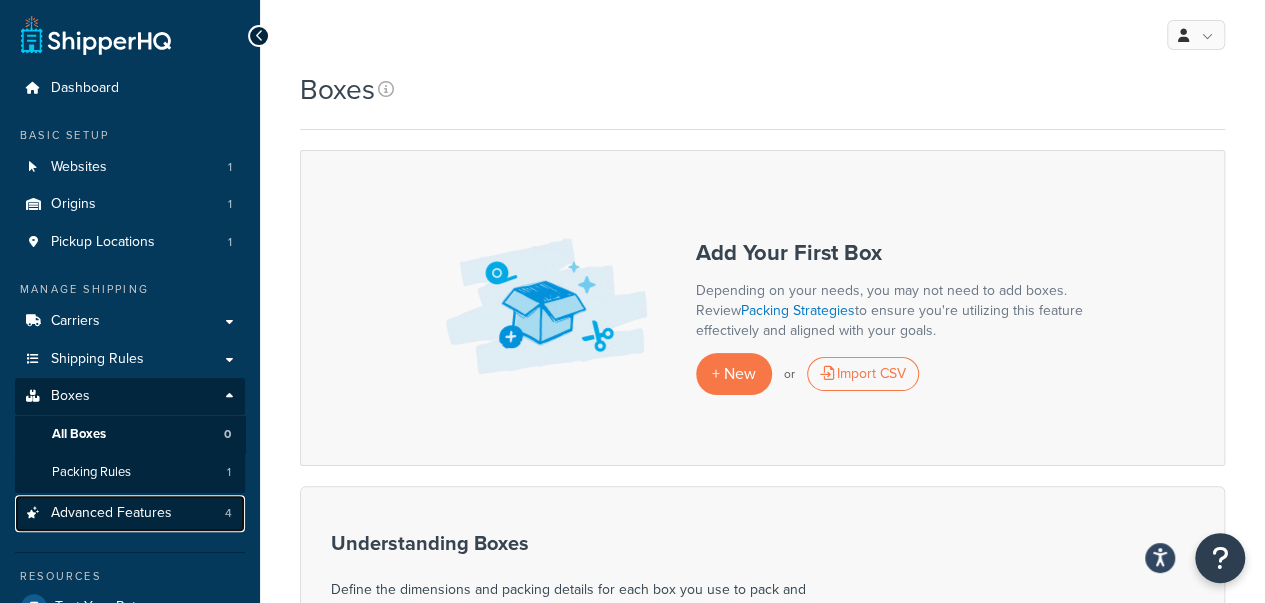 click on "Advanced Features
4" at bounding box center [130, 513] 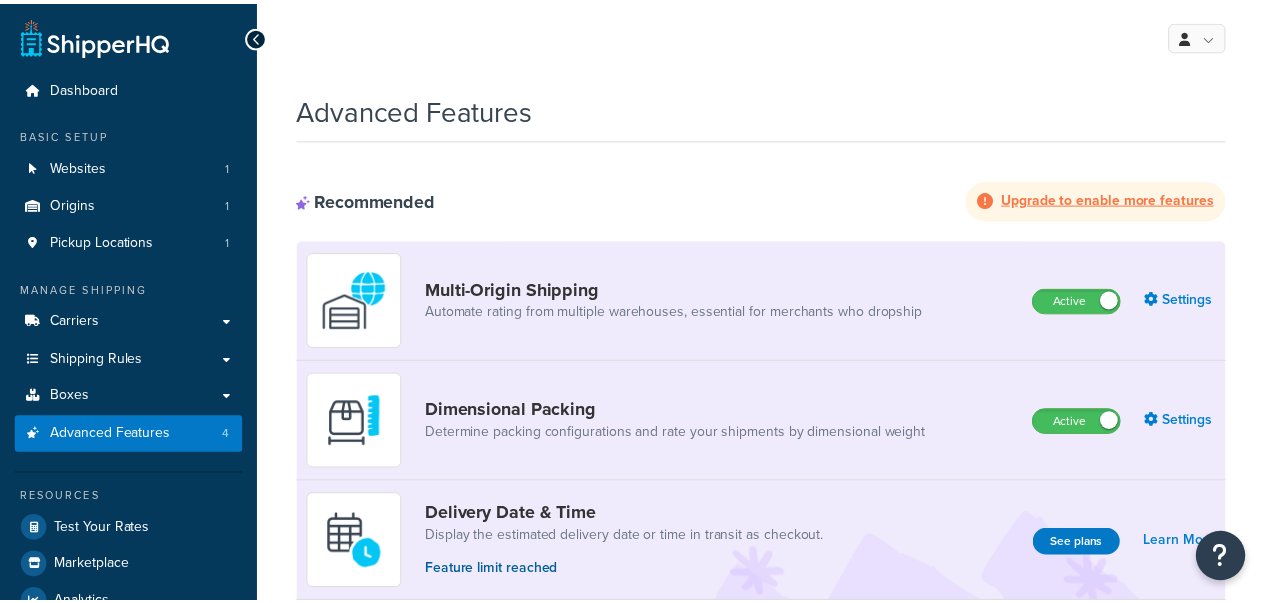 scroll, scrollTop: 79, scrollLeft: 0, axis: vertical 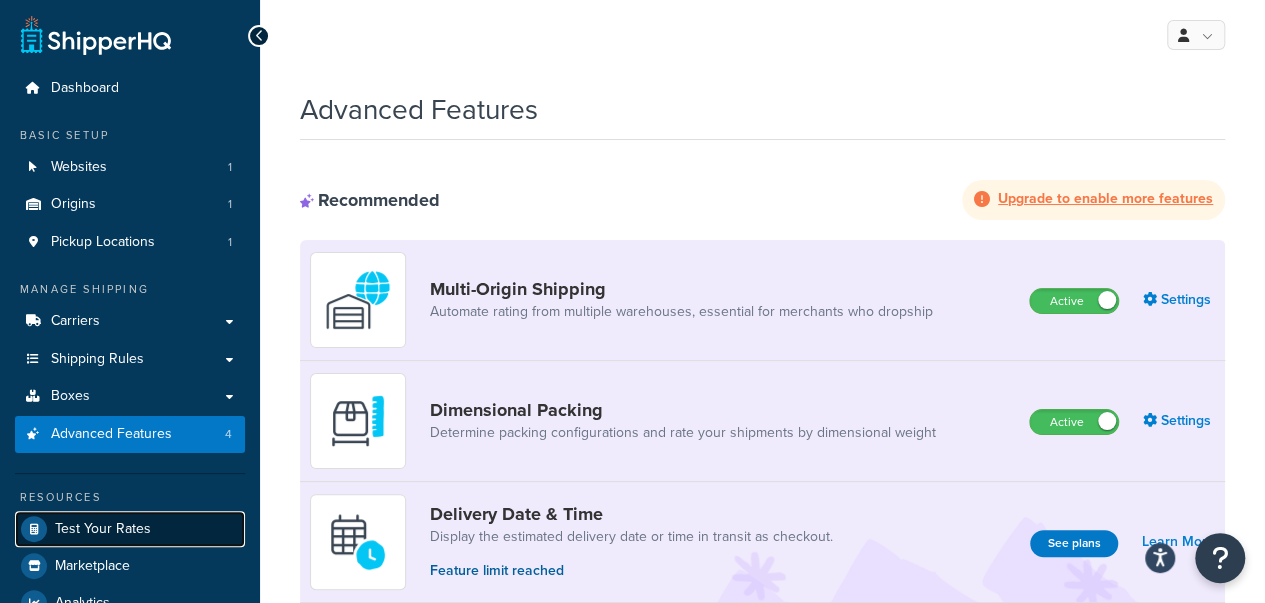 click on "Test Your Rates" at bounding box center [130, 529] 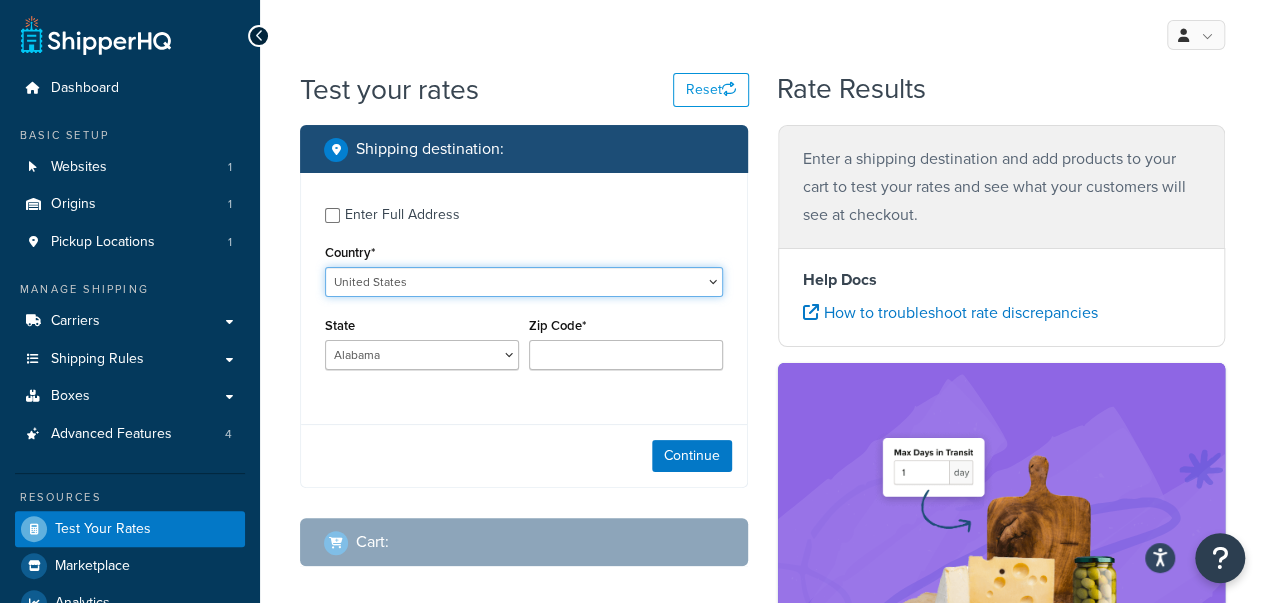 click on "United States  United Kingdom  Afghanistan  Åland Islands  Albania  Algeria  American Samoa  Andorra  Angola  Anguilla  Antarctica  Antigua and Barbuda  Argentina  Armenia  Aruba  Australia  Austria  Azerbaijan  Bahamas  Bahrain  Bangladesh  Barbados  Belarus  Belgium  Belize  Benin  Bermuda  Bhutan  Bolivia  Bonaire, Sint Eustatius and Saba  Bosnia and Herzegovina  Botswana  Bouvet Island  Brazil  British Indian Ocean Territory  Brunei Darussalam  Bulgaria  Burkina Faso  Burundi  Cambodia  Cameroon  Canada  Cape Verde  Cayman Islands  Central African Republic  Chad  Chile  China  Christmas Island  Cocos (Keeling) Islands  Colombia  Comoros  Congo  Congo, The Democratic Republic of the  Cook Islands  Costa Rica  Côte d'Ivoire  Croatia  Cuba  Curacao  Cyprus  Czech Republic  Denmark  Djibouti  Dominica  Dominican Republic  Ecuador  Egypt  El Salvador  Equatorial Guinea  Eritrea  Estonia  Ethiopia  Falkland Islands (Malvinas)  Faroe Islands  Fiji  Finland  France  French Guiana  French Polynesia  Gabon  Guam" at bounding box center [524, 282] 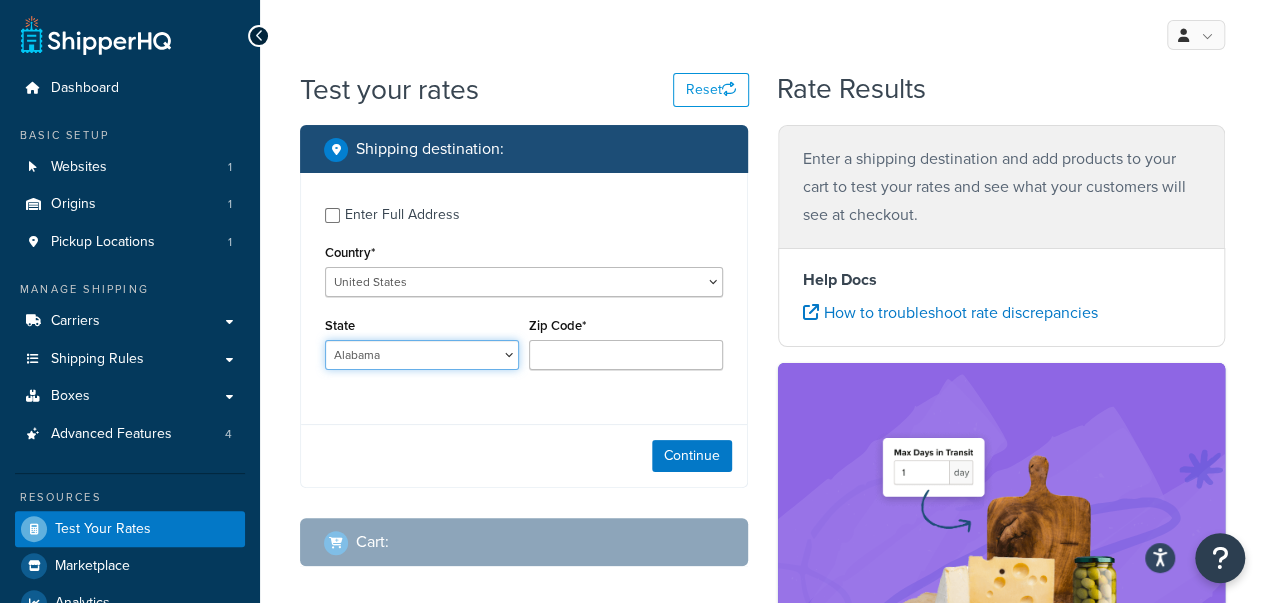 click on "Alabama  Alaska  American Samoa  Arizona  Arkansas  Armed Forces Americas  Armed Forces Europe, Middle East, Africa, Canada  Armed Forces Pacific  California  Colorado  Connecticut  Delaware  District of Columbia  Federated States of Micronesia  Florida  Georgia  Guam  Hawaii  Idaho  Illinois  Indiana  Iowa  Kansas  Kentucky  Louisiana  Maine  Marshall Islands  Maryland  Massachusetts  Michigan  Minnesota  Mississippi  Missouri  Montana  Nebraska  Nevada  New Hampshire  New Jersey  New Mexico  New York  North Carolina  North Dakota  Northern Mariana Islands  Ohio  Oklahoma  Oregon  Palau  Pennsylvania  Puerto Rico  Rhode Island  South Carolina  South Dakota  Tennessee  Texas  United States Minor Outlying Islands  Utah  Vermont  Virgin Islands  Virginia  Washington  West Virginia  Wisconsin  Wyoming" at bounding box center (422, 355) 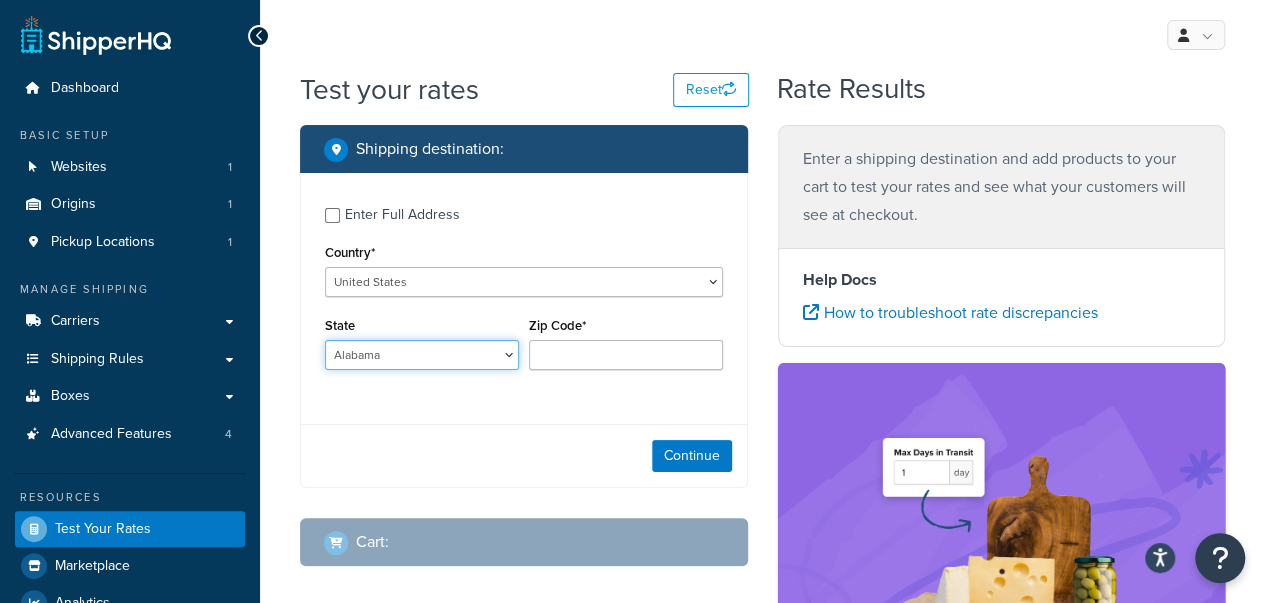 select on "CA" 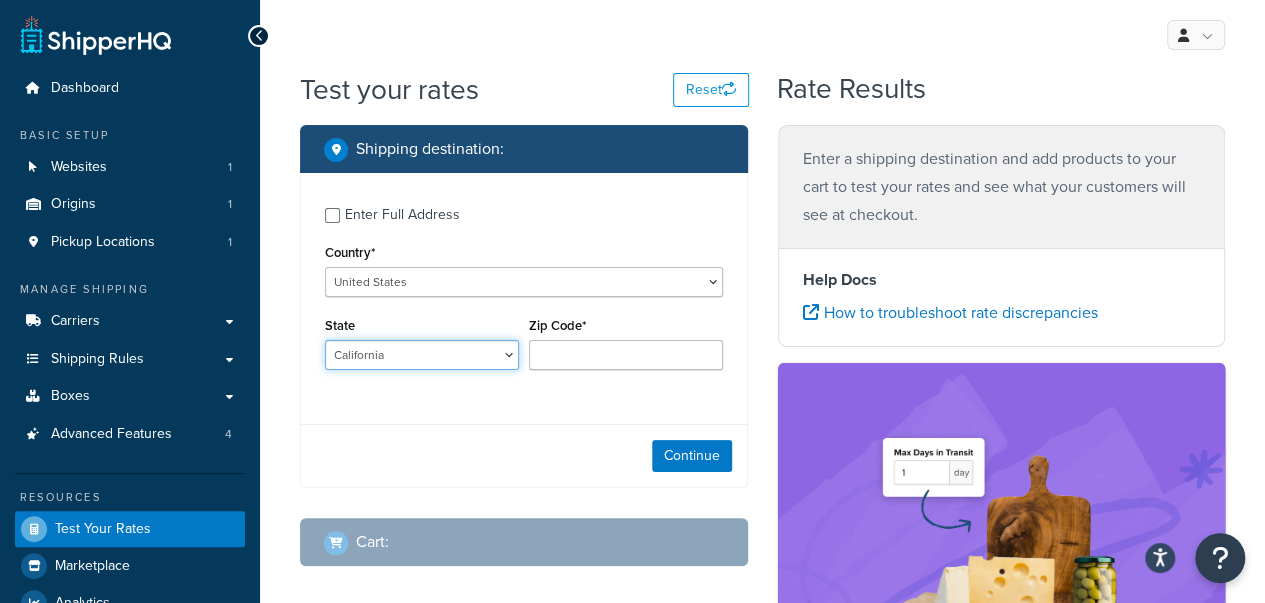 click on "Alabama  Alaska  American Samoa  Arizona  Arkansas  Armed Forces Americas  Armed Forces Europe, Middle East, Africa, Canada  Armed Forces Pacific  California  Colorado  Connecticut  Delaware  District of Columbia  Federated States of Micronesia  Florida  Georgia  Guam  Hawaii  Idaho  Illinois  Indiana  Iowa  Kansas  Kentucky  Louisiana  Maine  Marshall Islands  Maryland  Massachusetts  Michigan  Minnesota  Mississippi  Missouri  Montana  Nebraska  Nevada  New Hampshire  New Jersey  New Mexico  New York  North Carolina  North Dakota  Northern Mariana Islands  Ohio  Oklahoma  Oregon  Palau  Pennsylvania  Puerto Rico  Rhode Island  South Carolina  South Dakota  Tennessee  Texas  United States Minor Outlying Islands  Utah  Vermont  Virgin Islands  Virginia  Washington  West Virginia  Wisconsin  Wyoming" at bounding box center [422, 355] 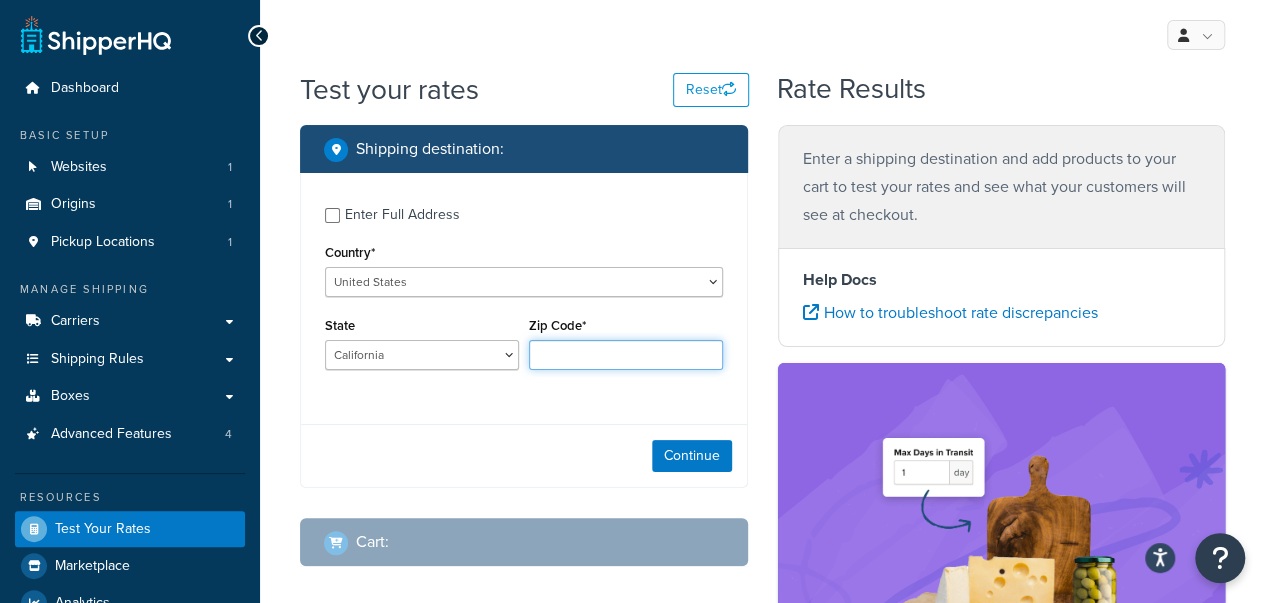 click on "Zip Code*" at bounding box center [626, 355] 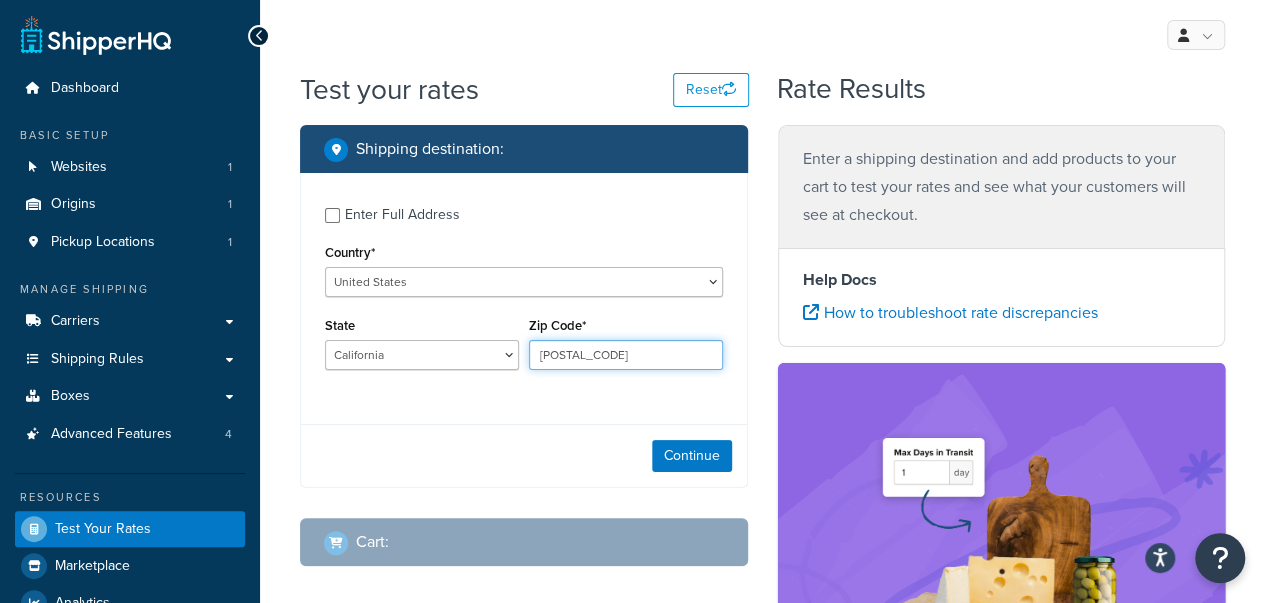 type on "[POSTAL_CODE]" 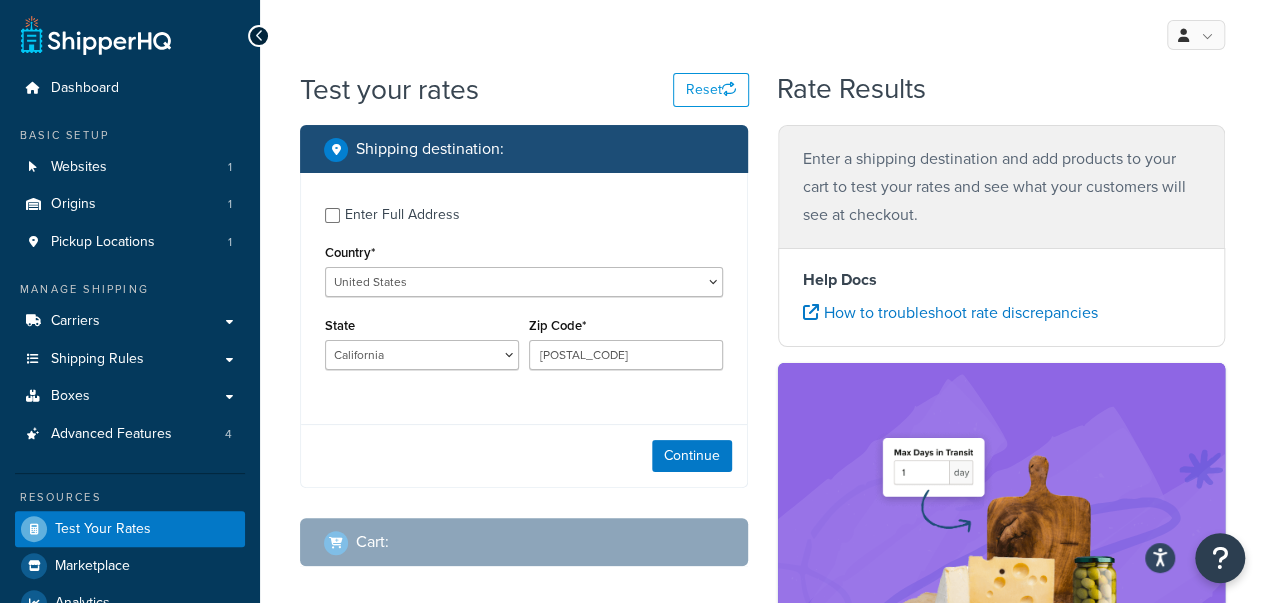 click on "Enter Full Address" at bounding box center [402, 215] 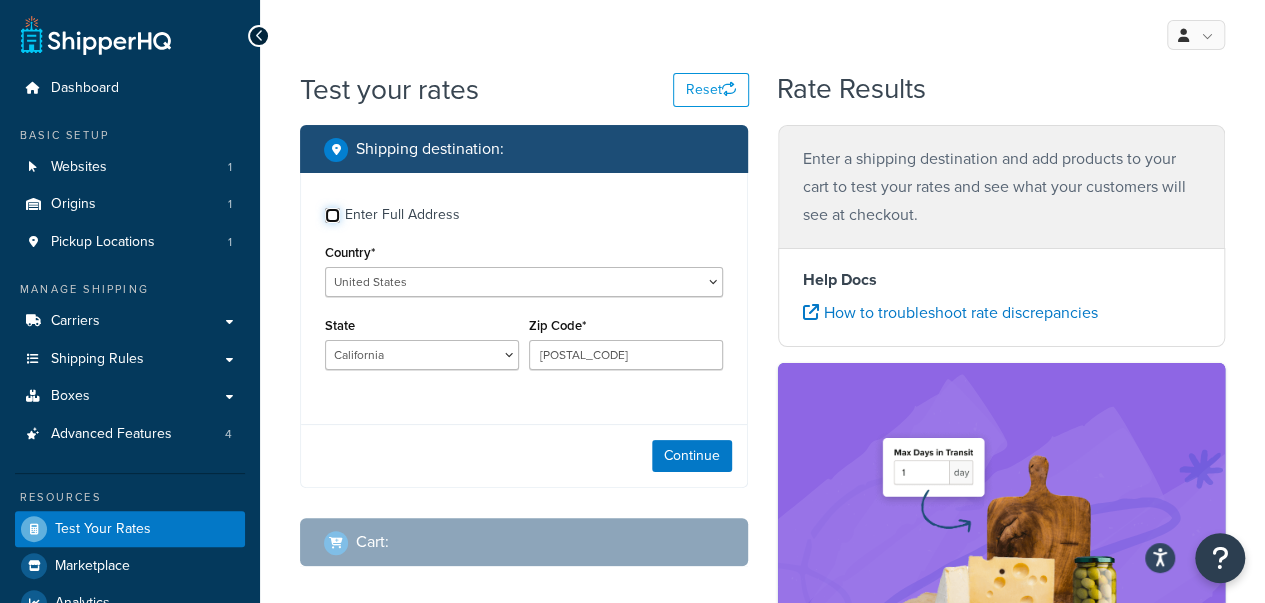 click on "Enter Full Address" at bounding box center [332, 215] 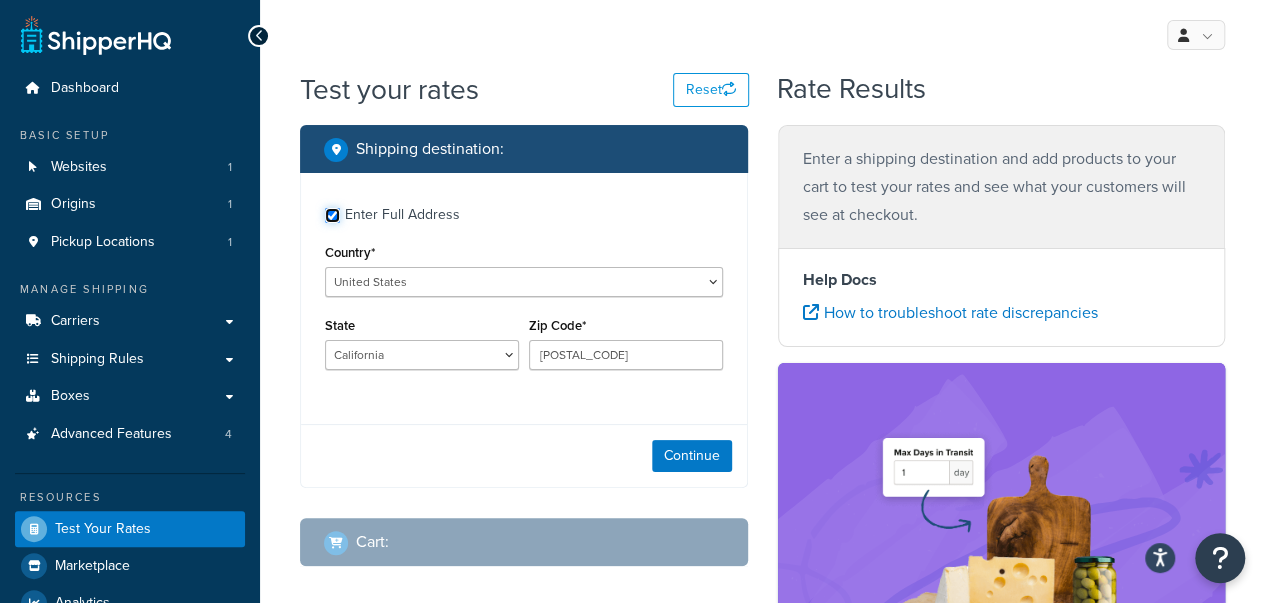 checkbox on "true" 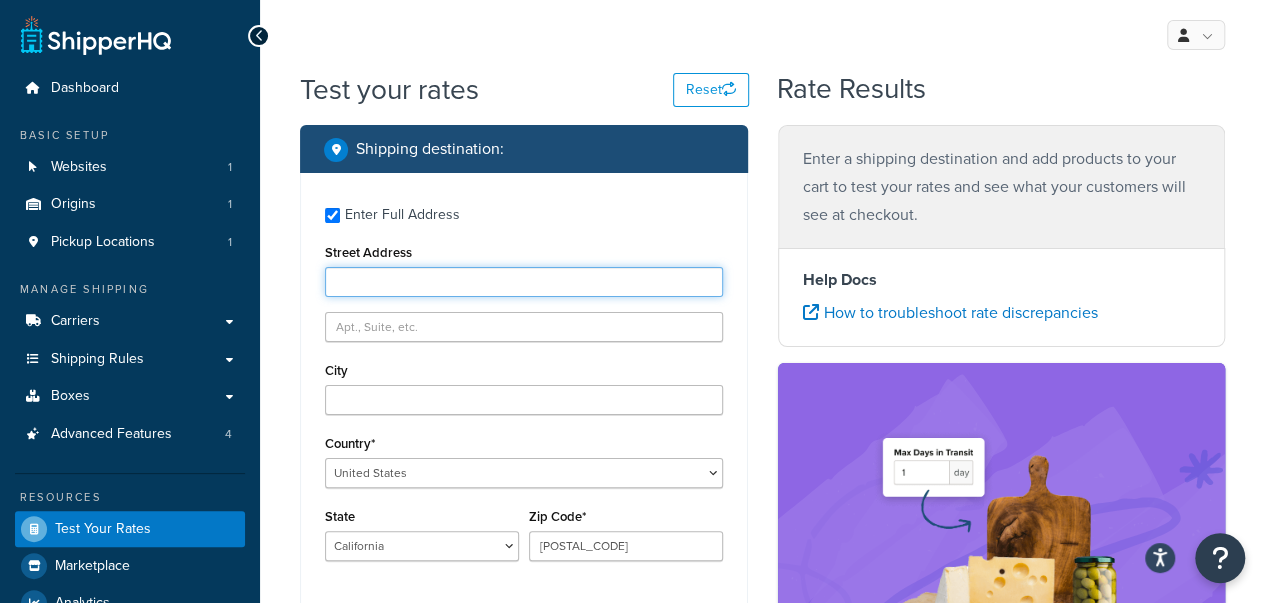 click on "Street Address" at bounding box center [524, 282] 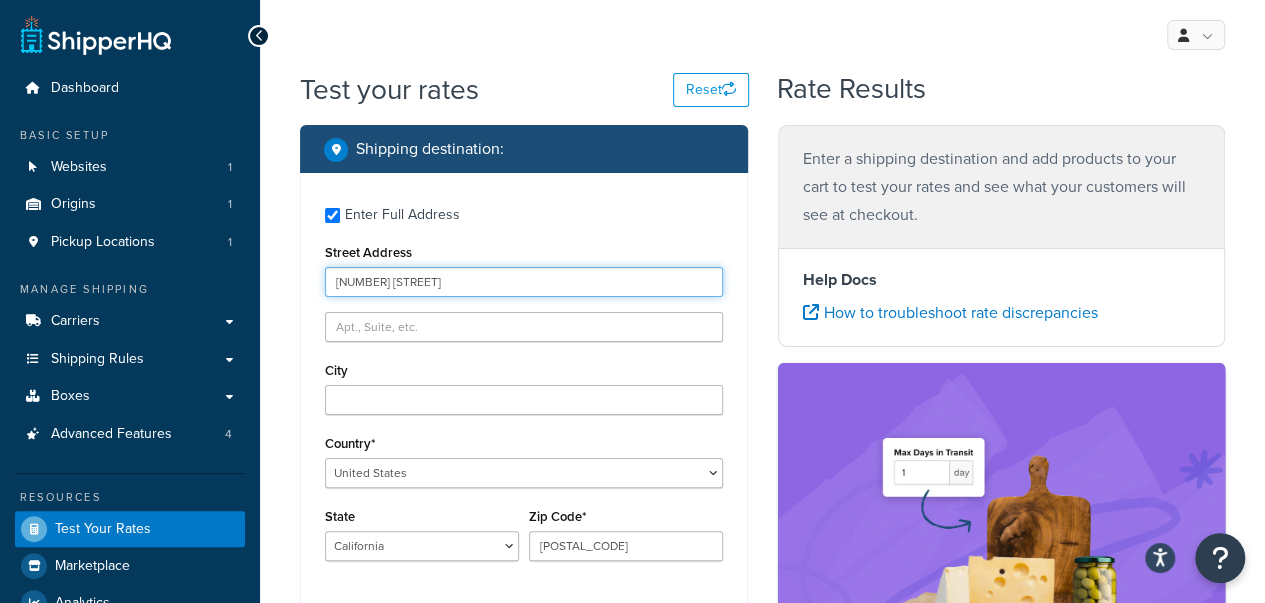 type on "[NUMBER] [STREET]" 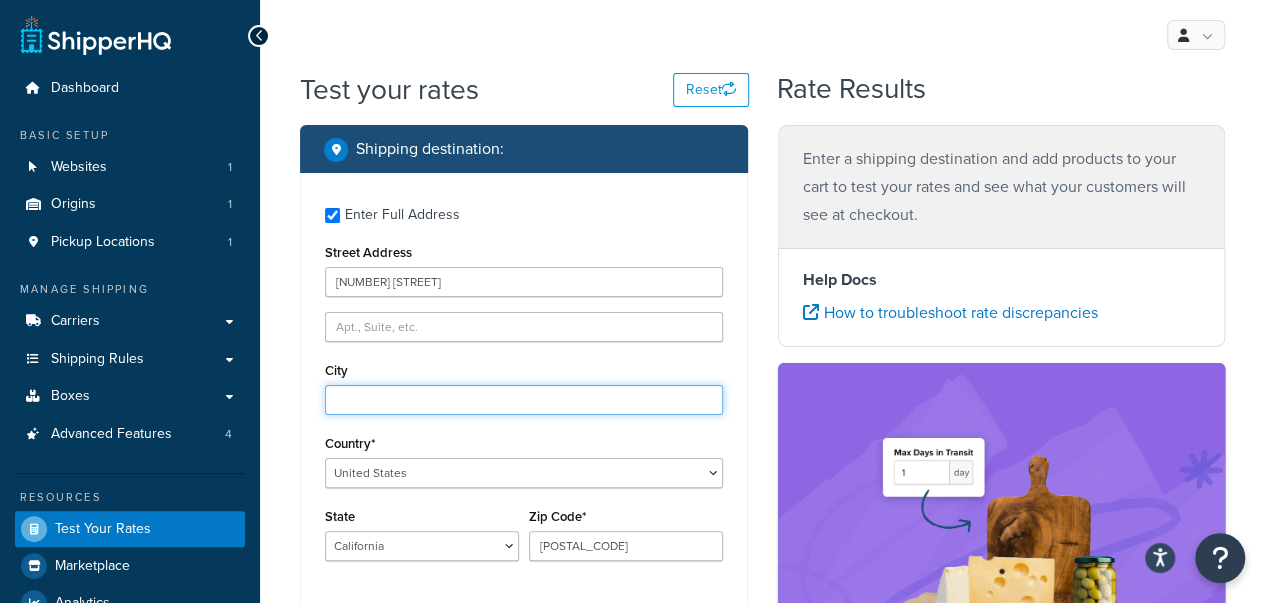 click on "City" at bounding box center [524, 400] 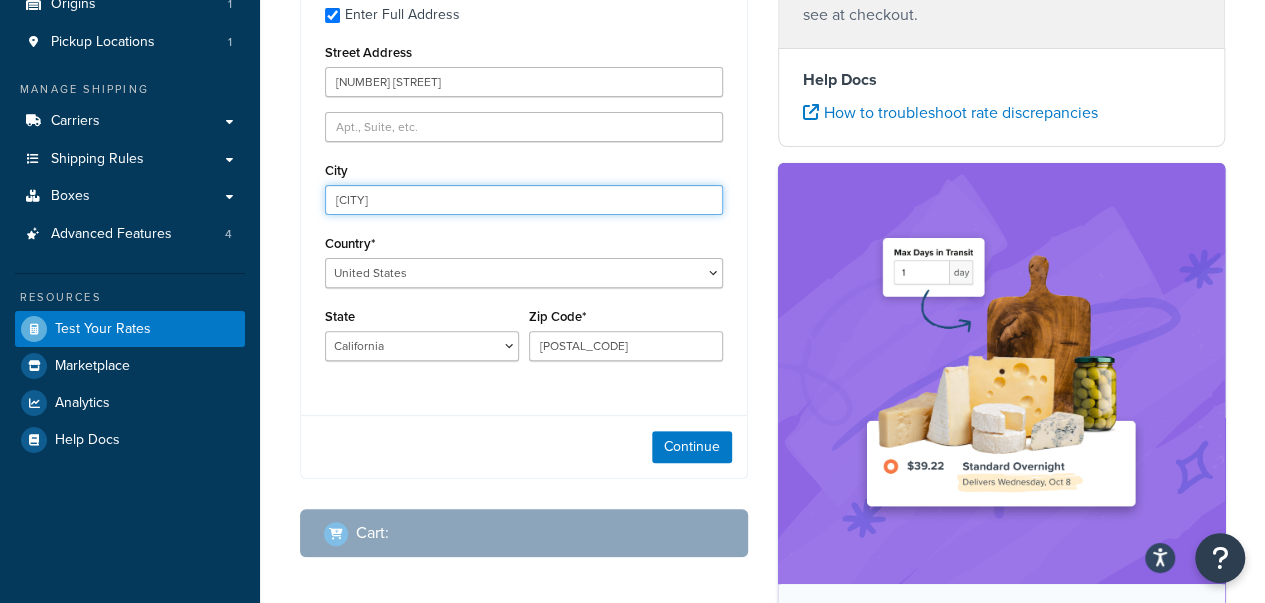 scroll, scrollTop: 300, scrollLeft: 0, axis: vertical 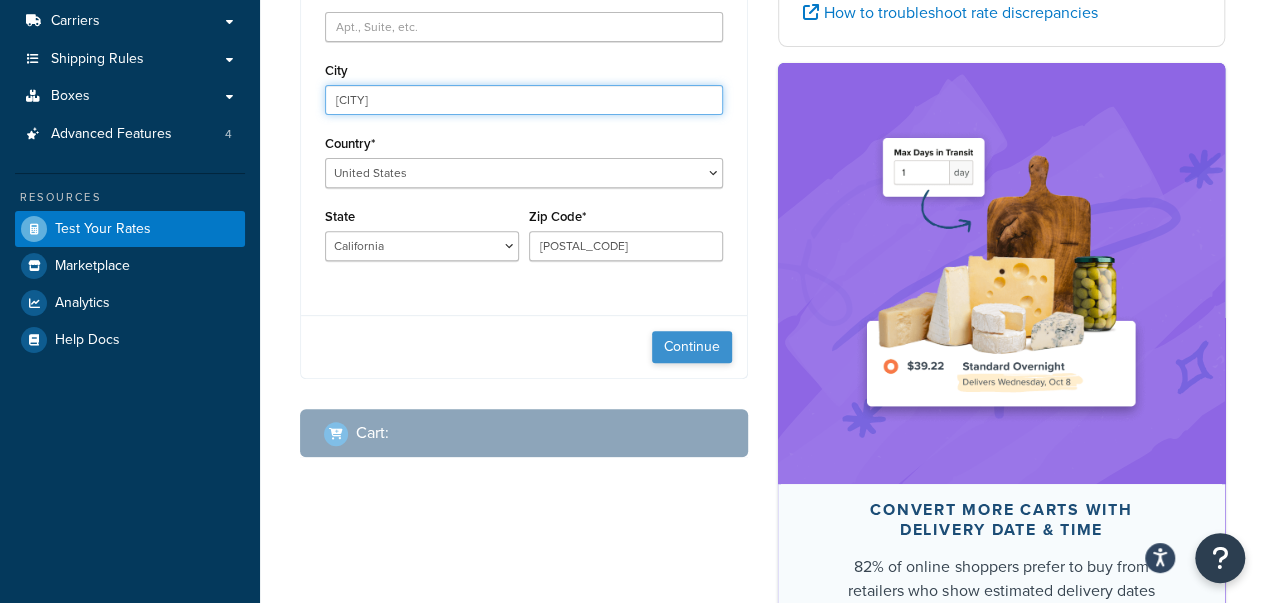 type on "[CITY]" 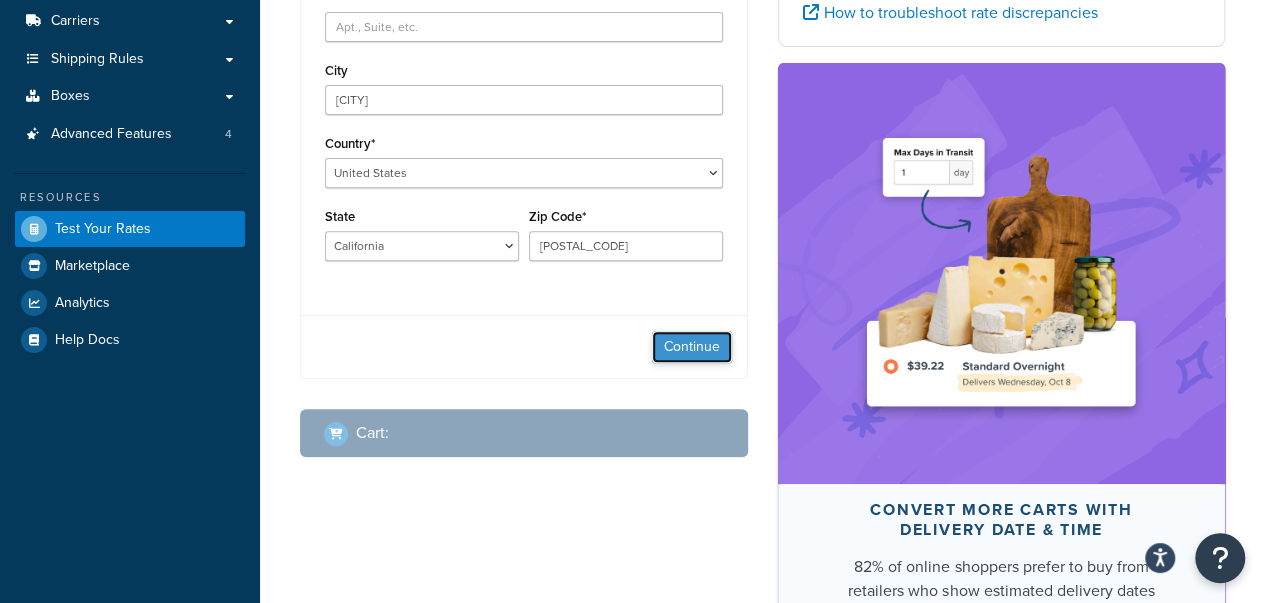 click on "Continue" at bounding box center (692, 347) 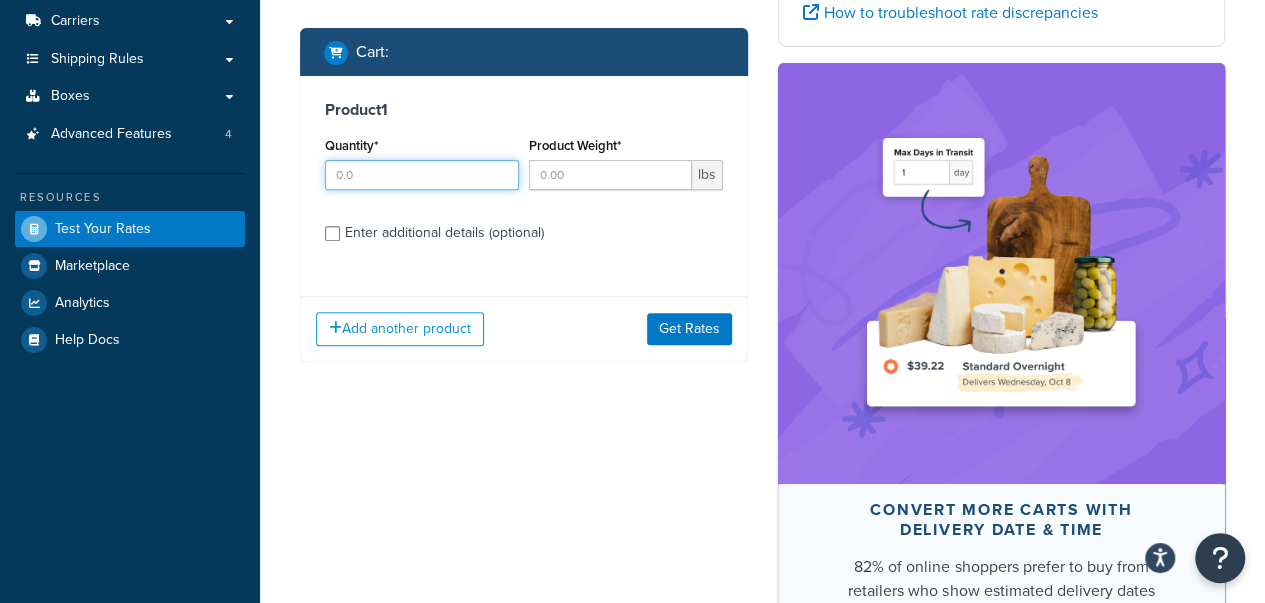 click on "Quantity*" at bounding box center [422, 175] 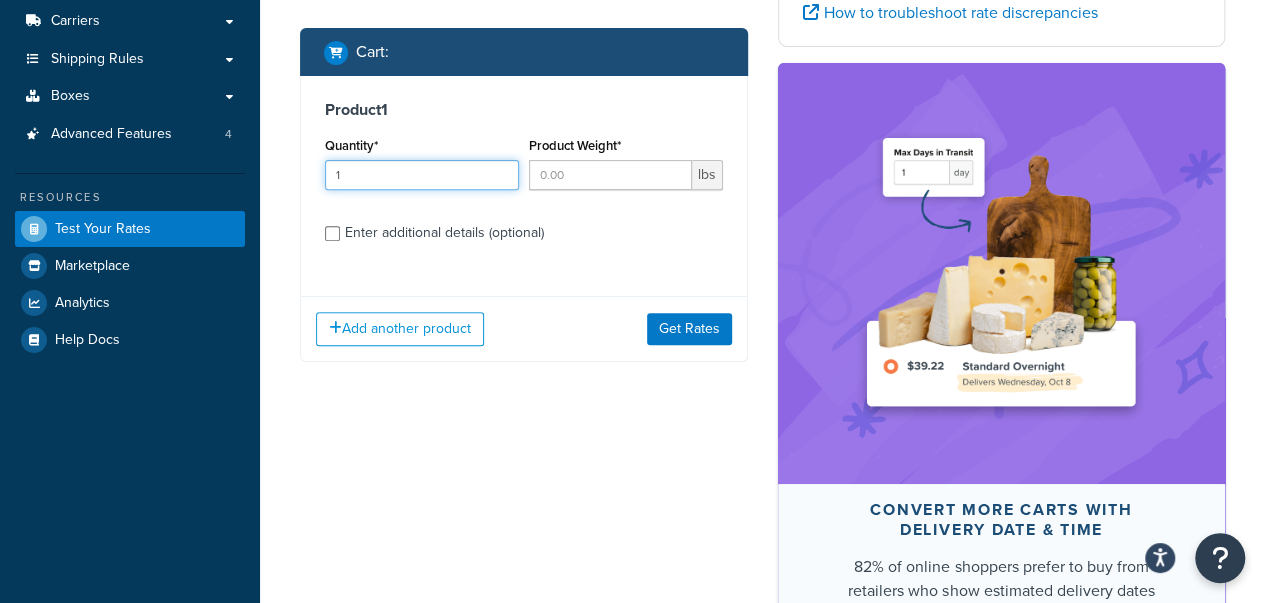 type on "1" 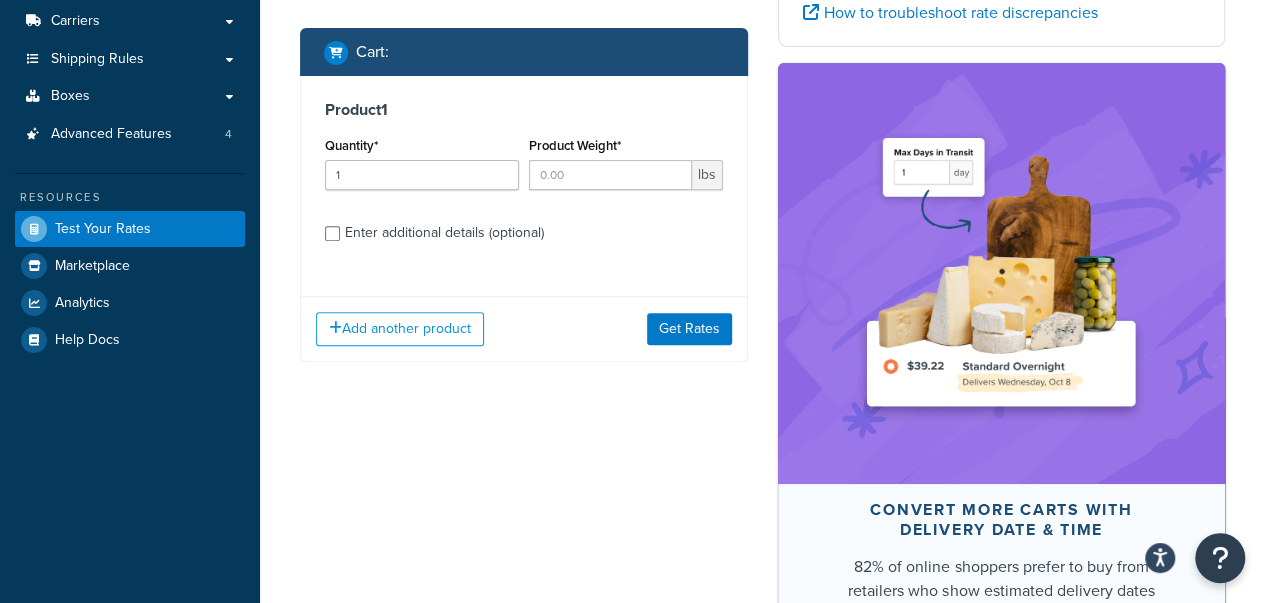 click on "Enter additional details (optional)" at bounding box center [444, 233] 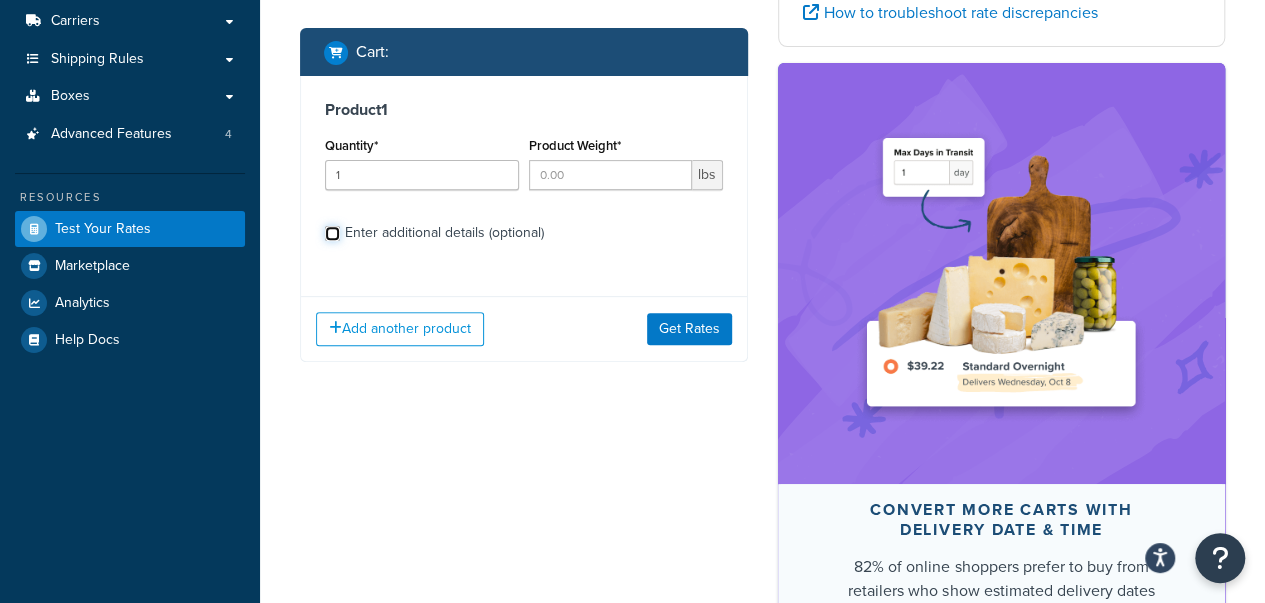 click on "Enter additional details (optional)" at bounding box center [332, 233] 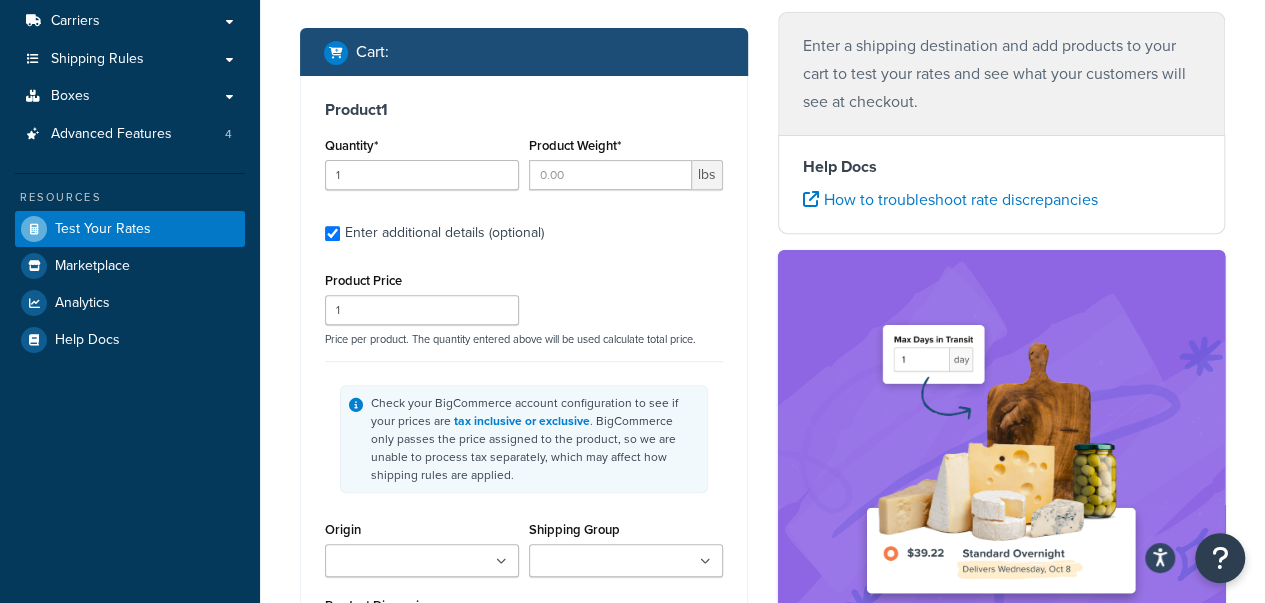 click on "Enter additional details (optional)" at bounding box center [444, 233] 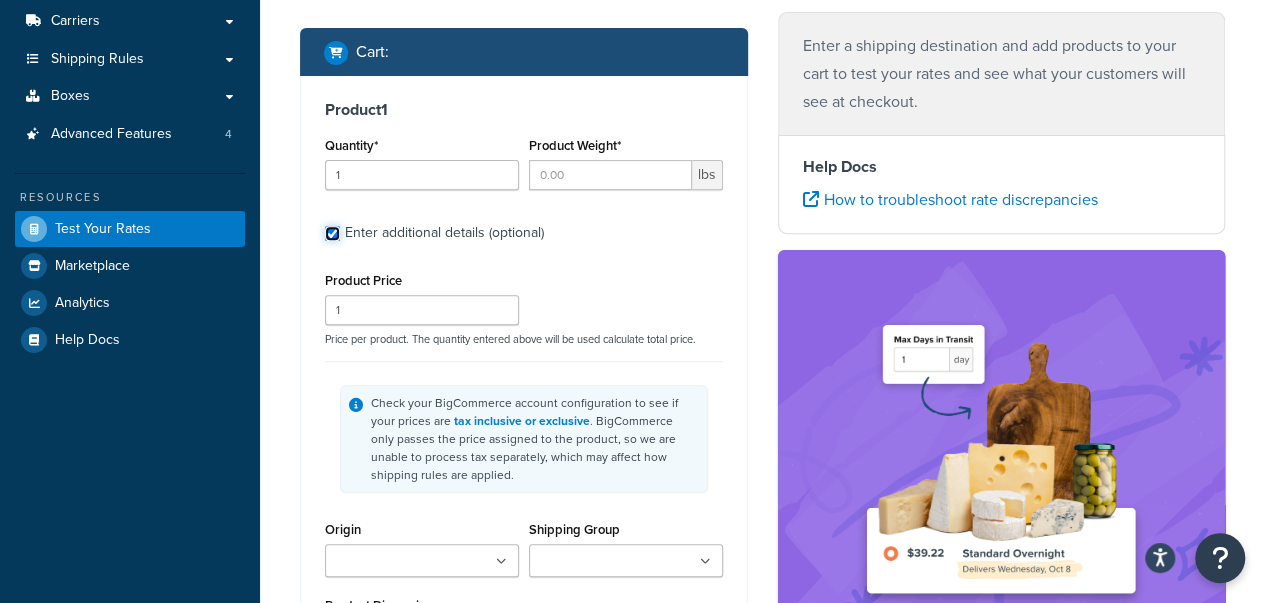 click on "Enter additional details (optional)" at bounding box center [332, 233] 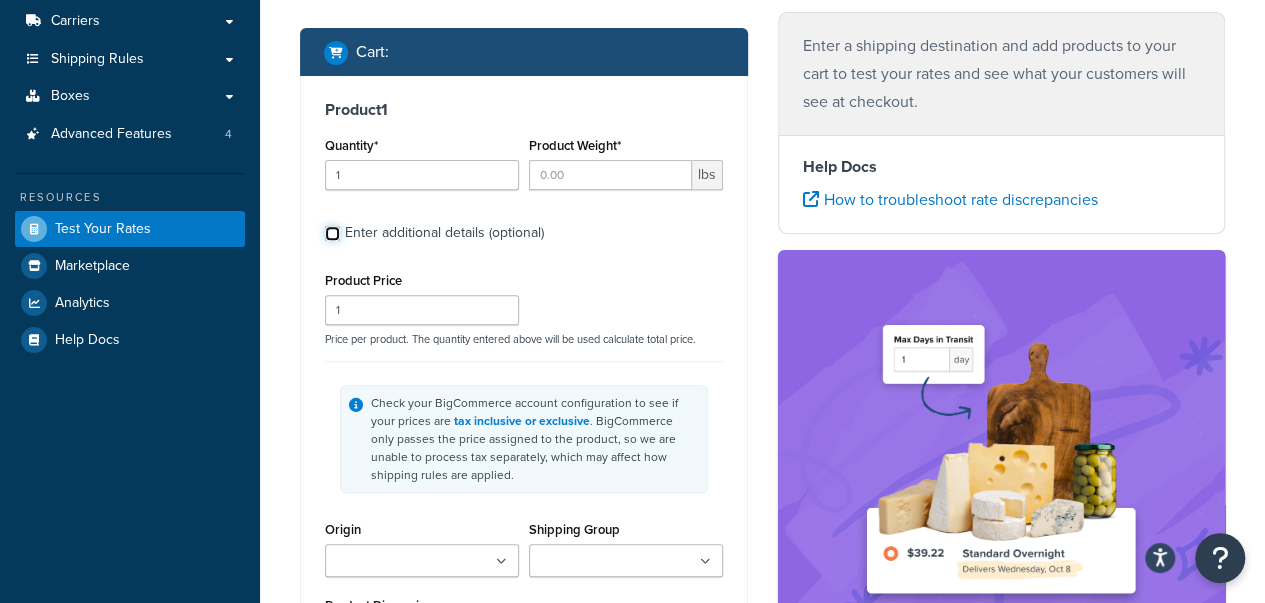 checkbox on "false" 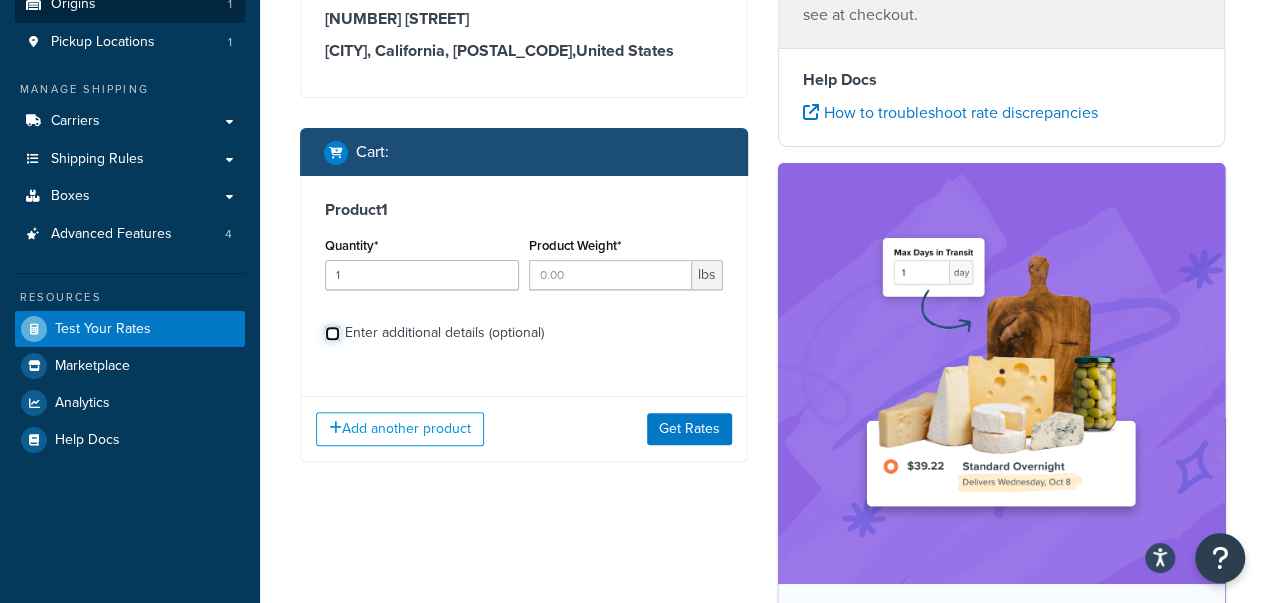 scroll, scrollTop: 0, scrollLeft: 0, axis: both 